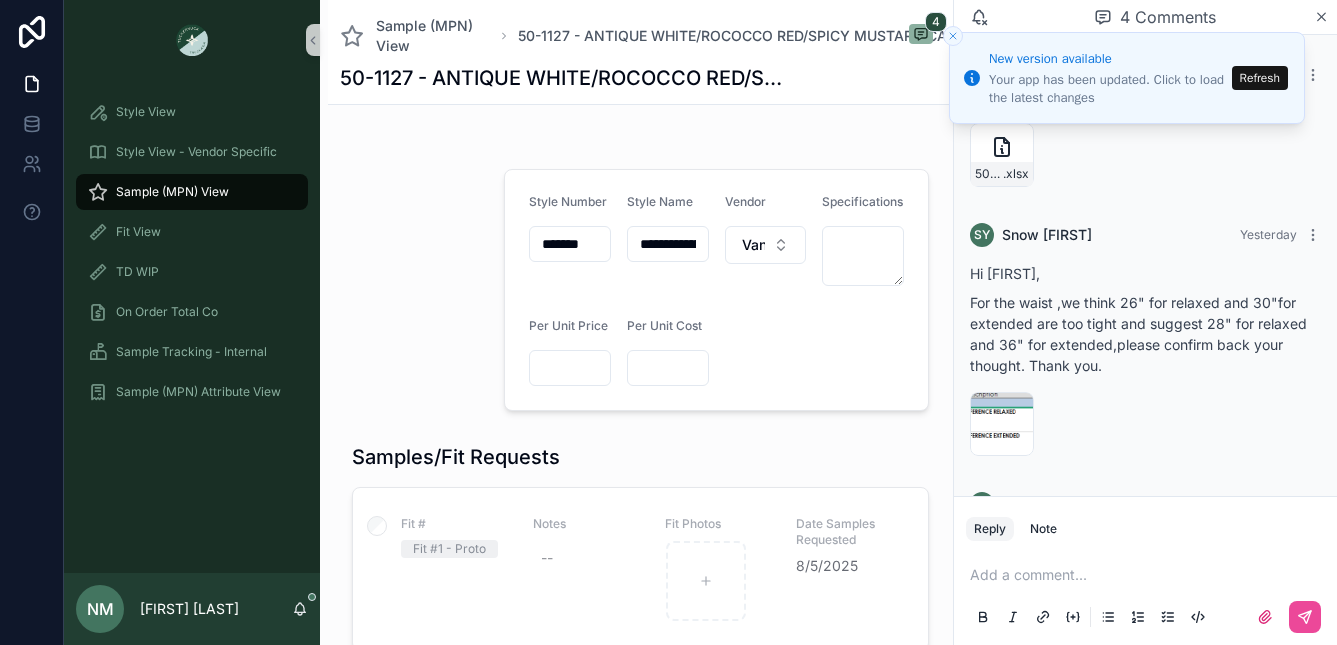 scroll, scrollTop: 0, scrollLeft: 0, axis: both 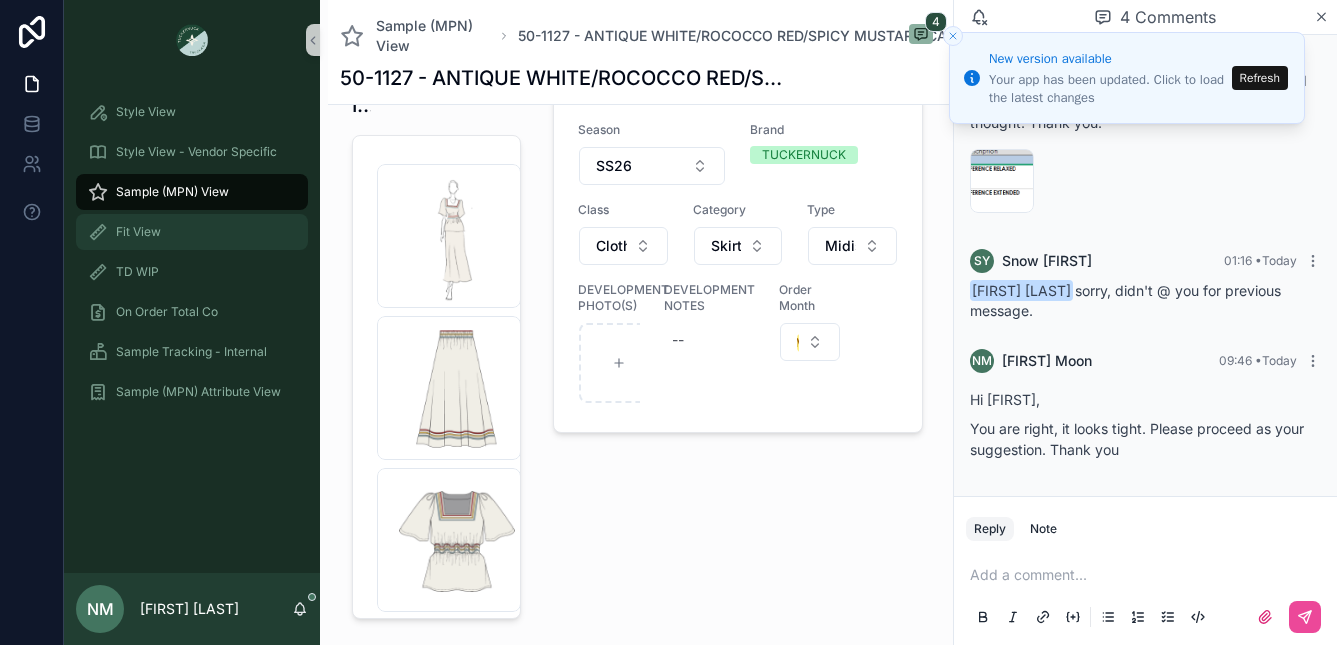 click on "Fit View" at bounding box center [138, 232] 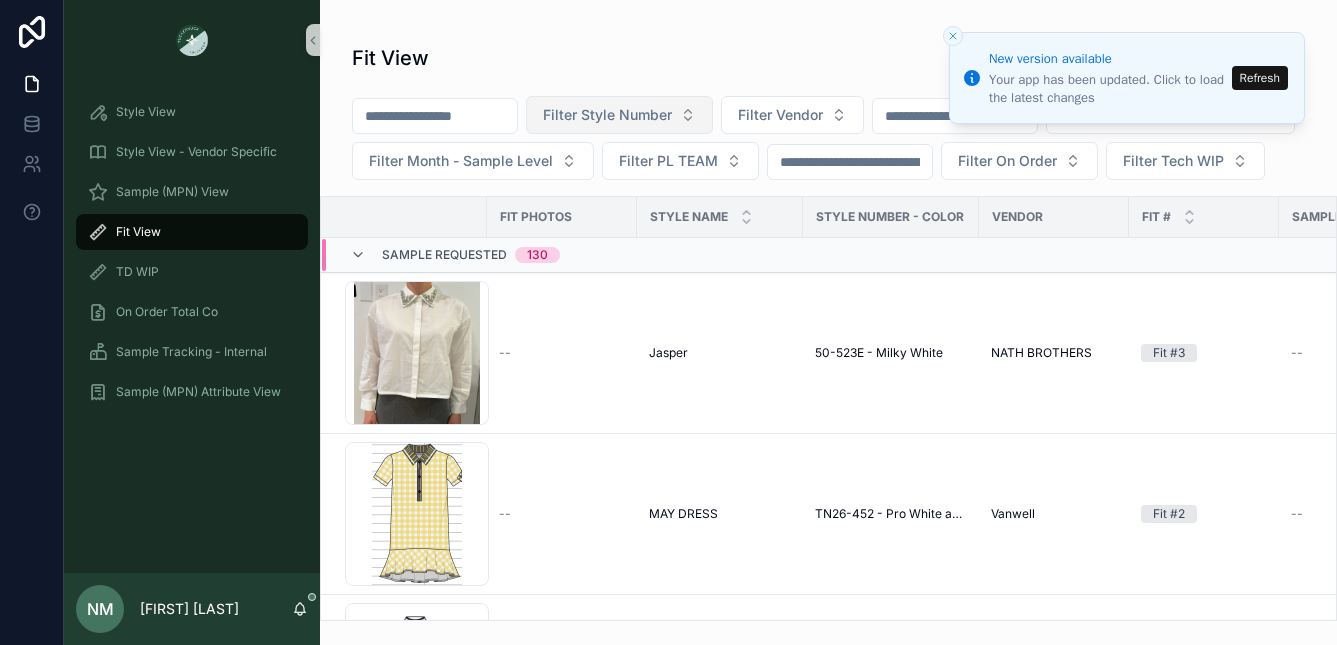 click on "Filter Style Number" at bounding box center (607, 115) 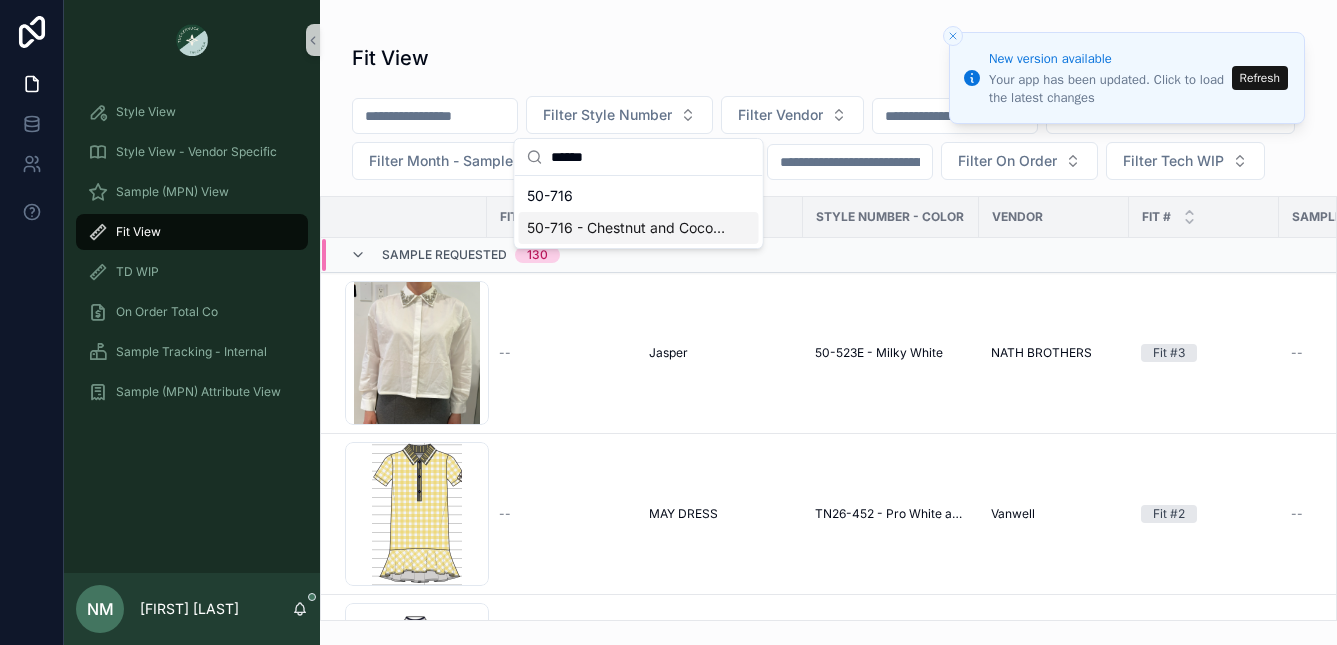 type on "******" 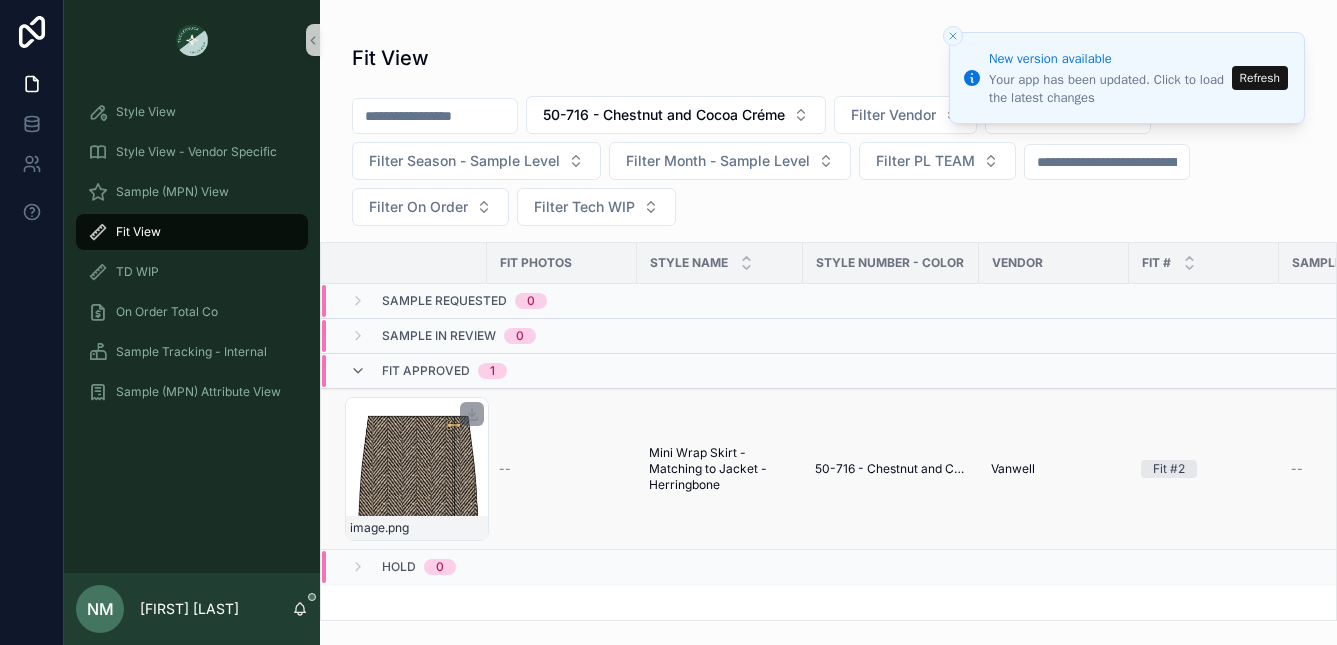 click on "image .png" at bounding box center (417, 469) 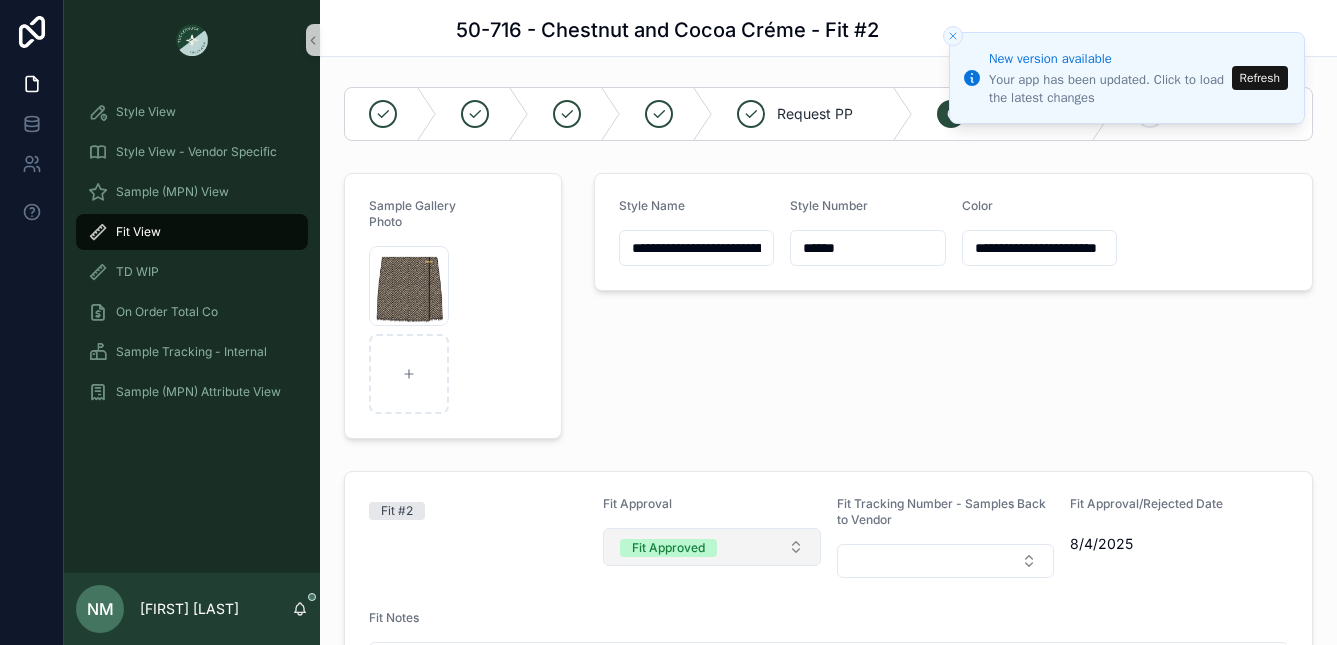 scroll, scrollTop: 4, scrollLeft: 0, axis: vertical 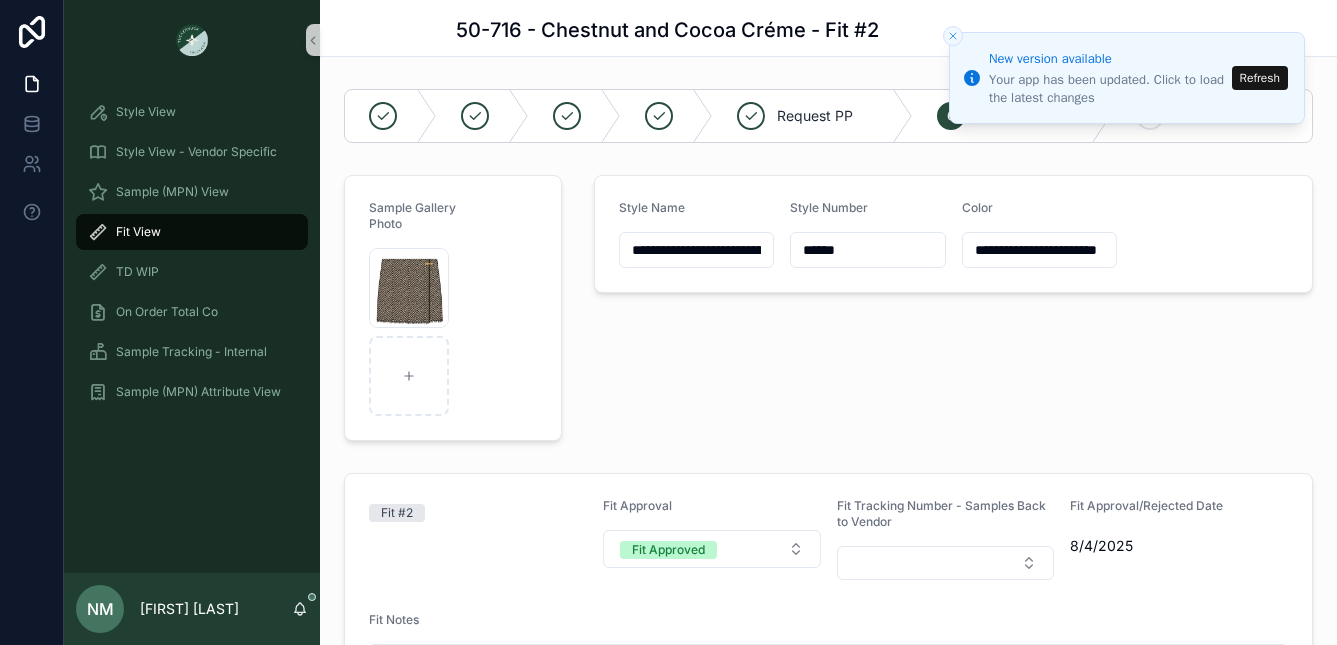 click 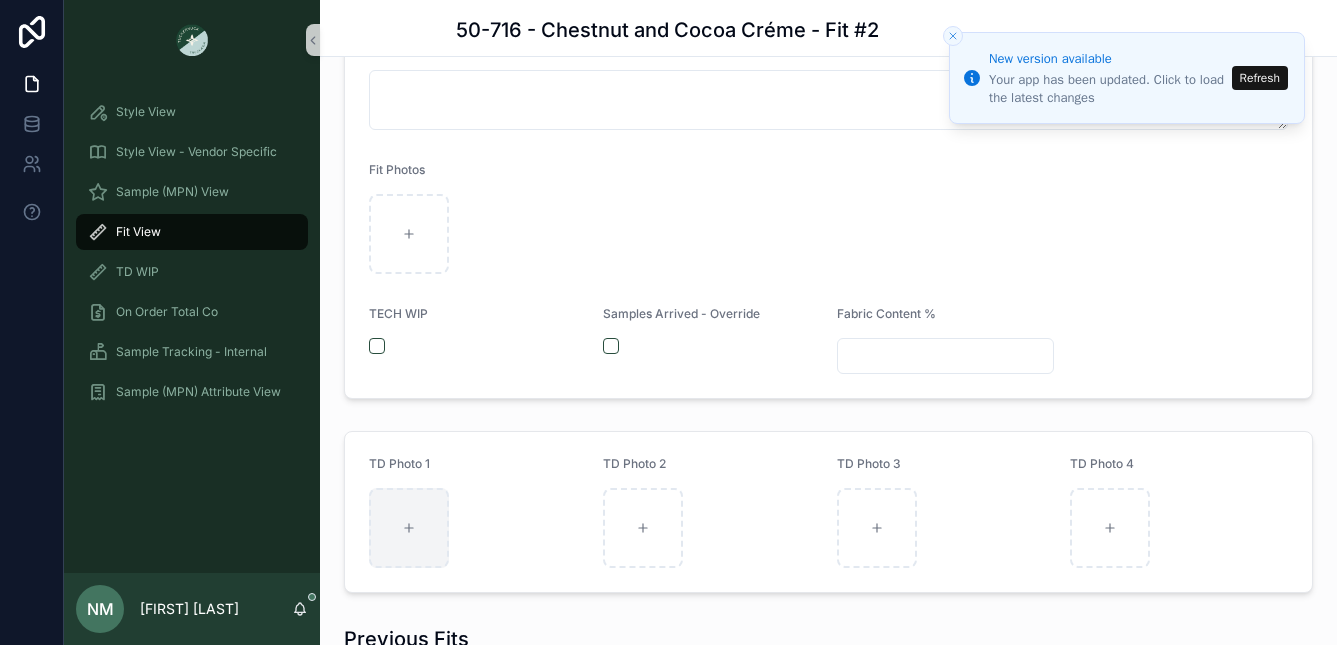 scroll, scrollTop: 573, scrollLeft: 0, axis: vertical 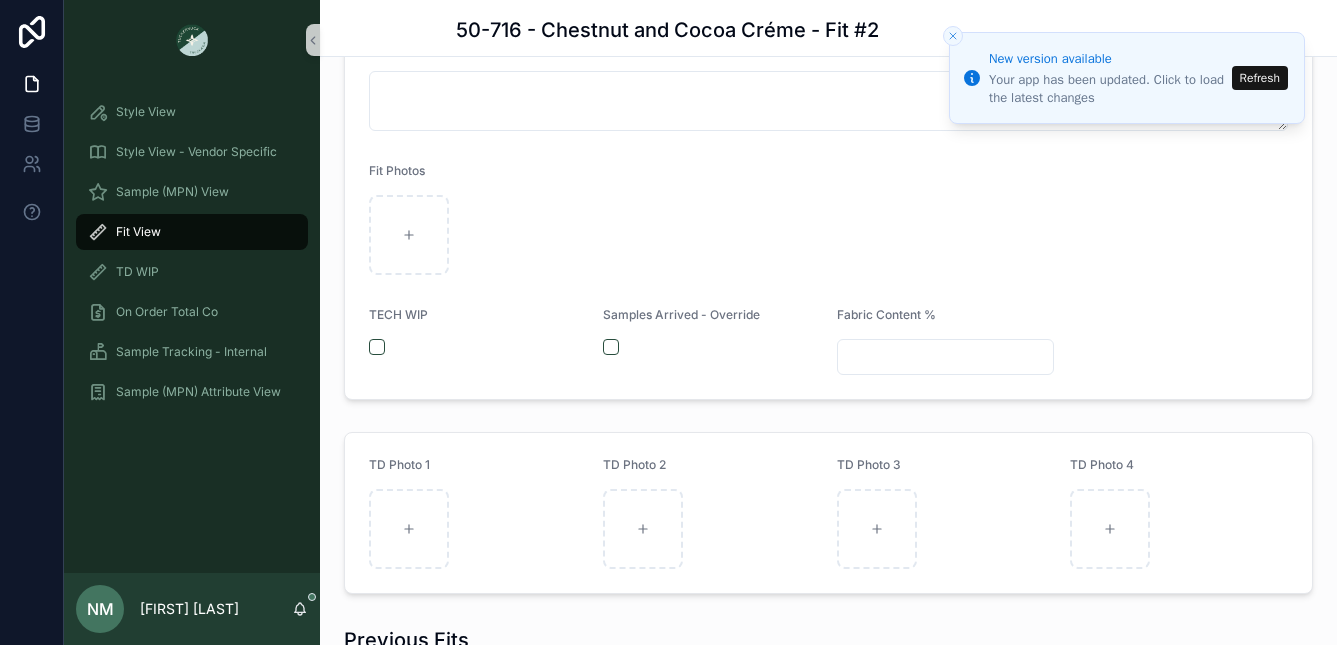 click at bounding box center (377, 347) 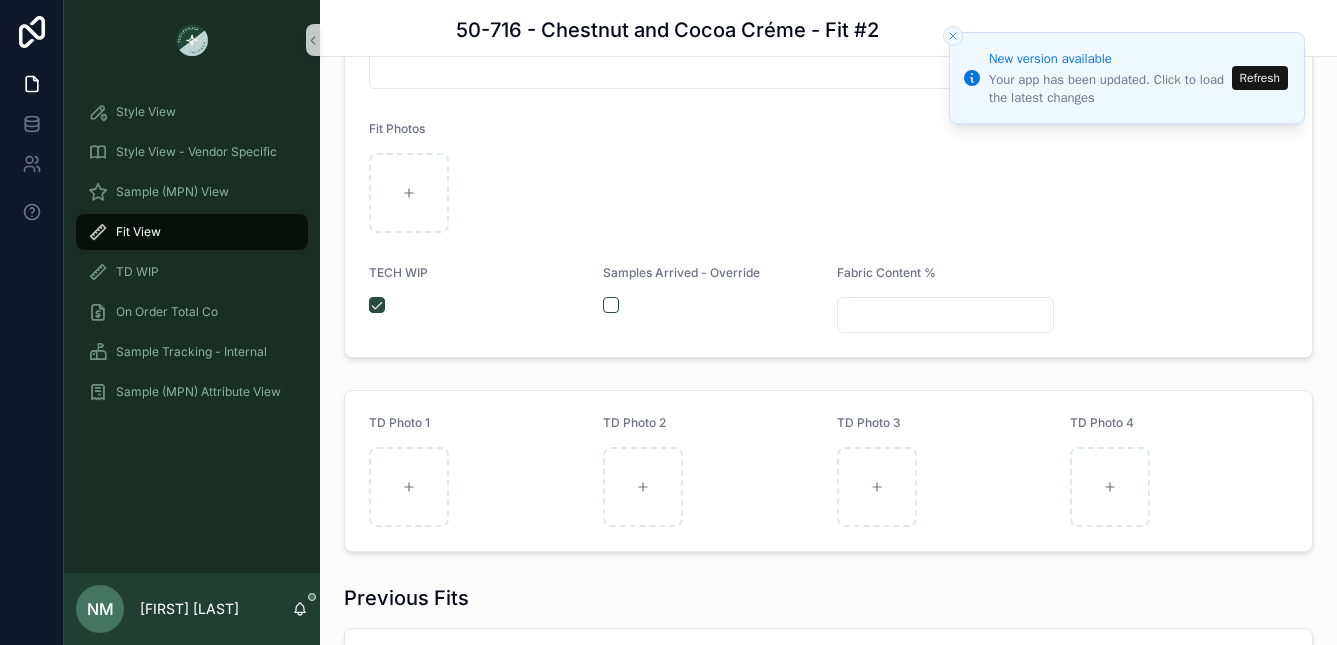 scroll, scrollTop: 759, scrollLeft: 0, axis: vertical 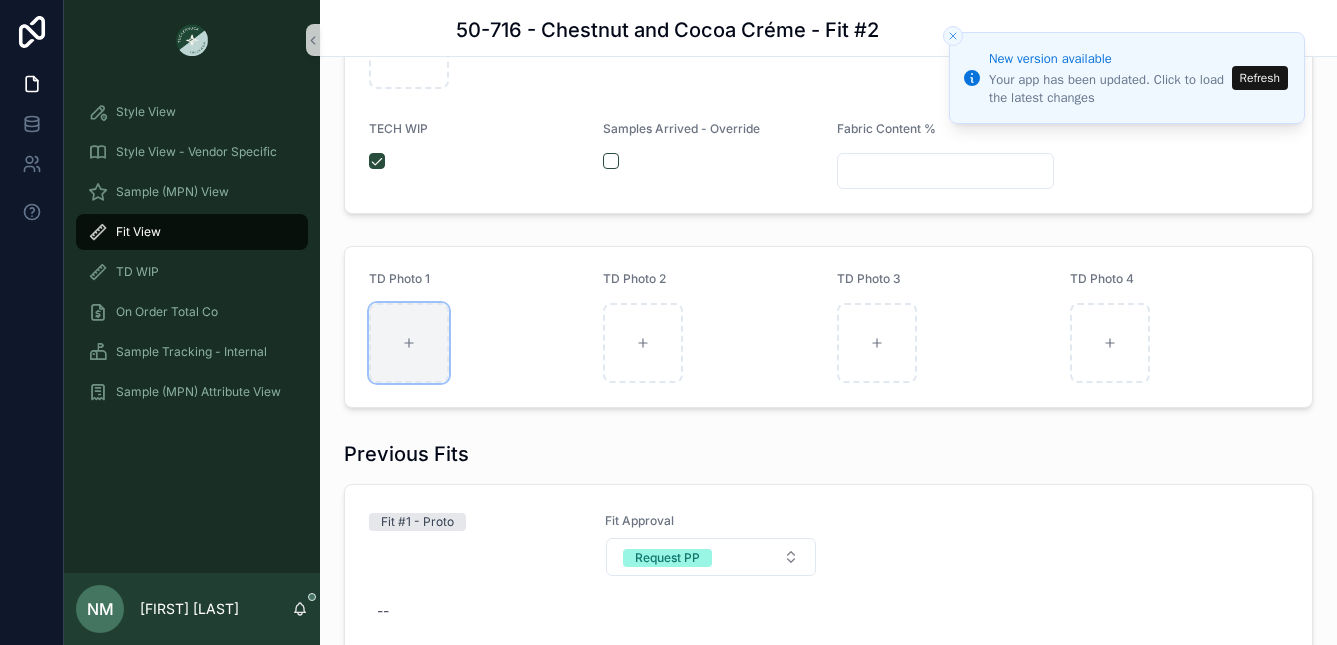 click 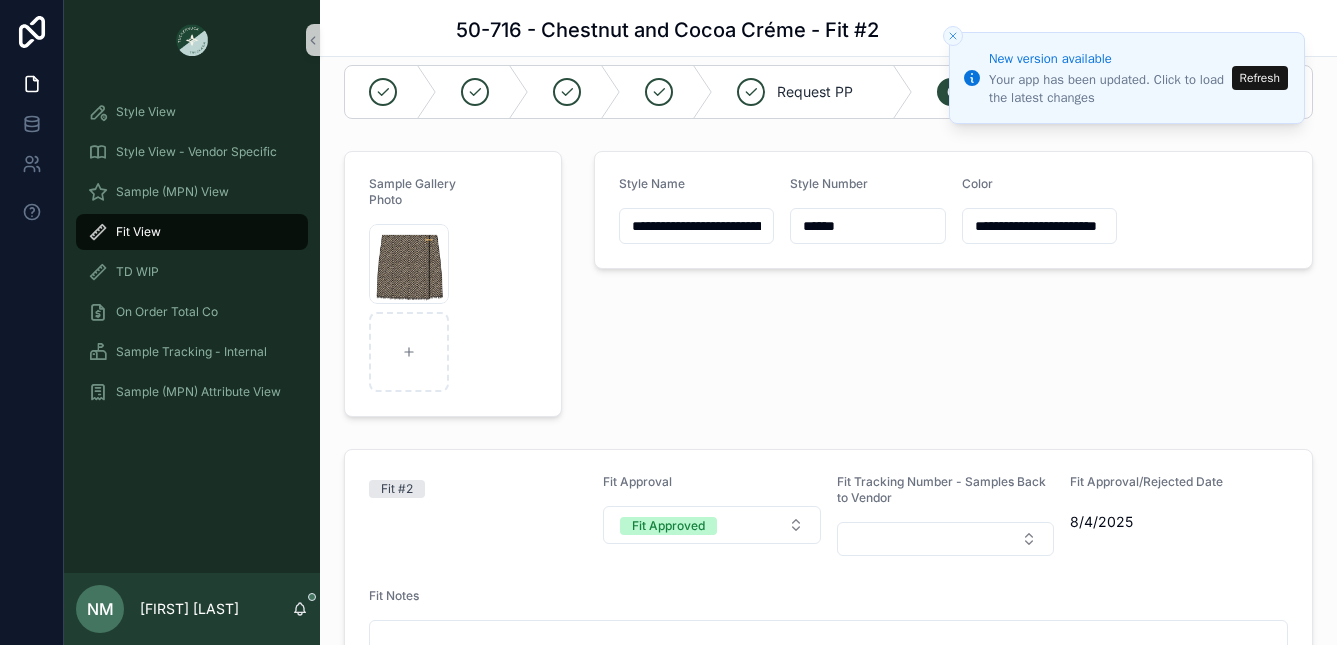 scroll, scrollTop: 0, scrollLeft: 0, axis: both 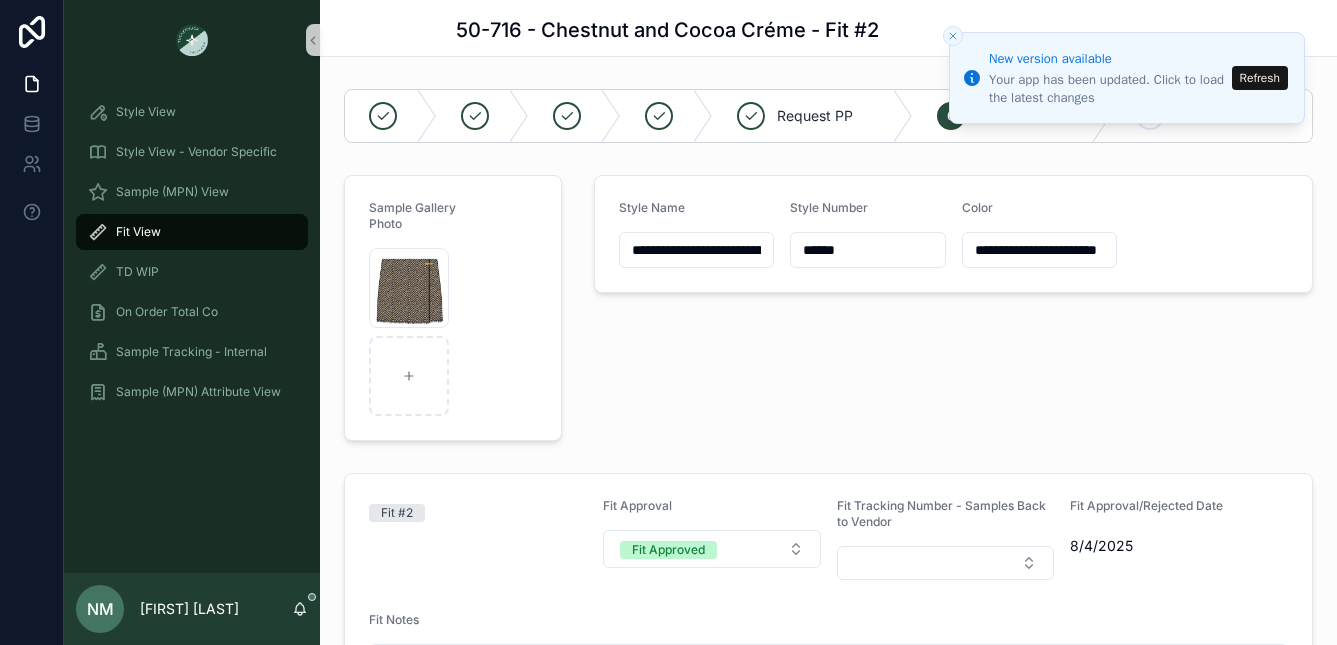 click 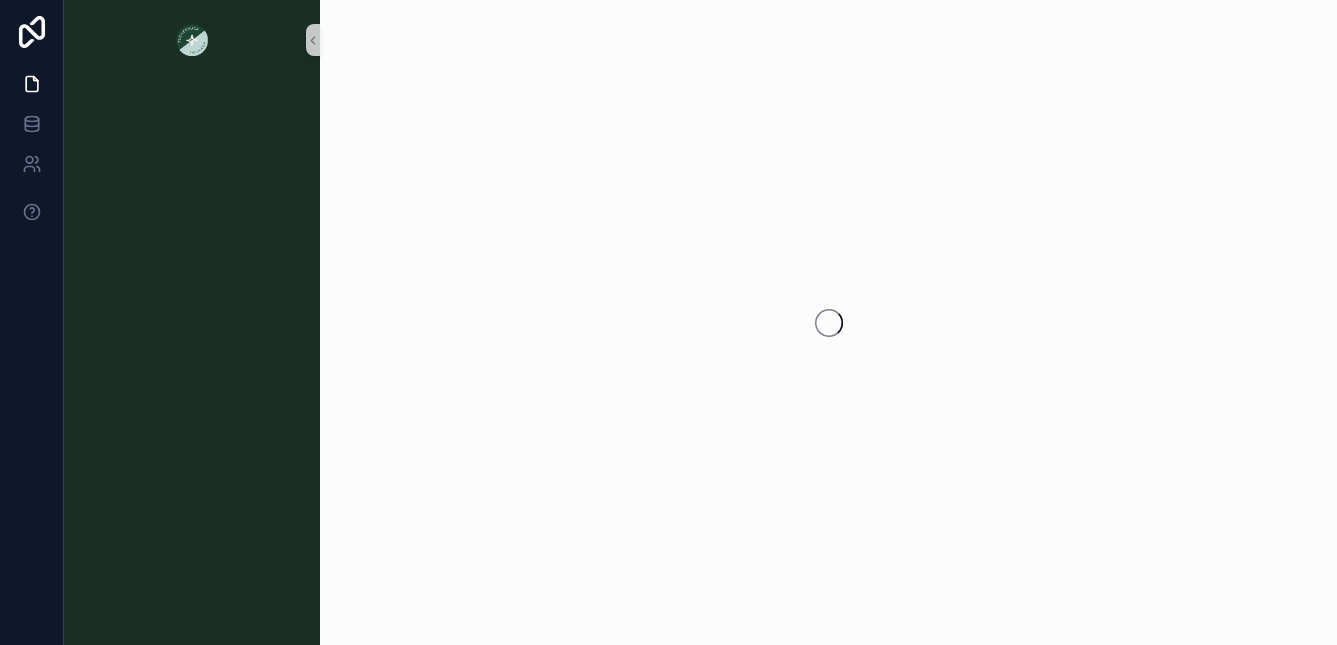 scroll, scrollTop: 0, scrollLeft: 0, axis: both 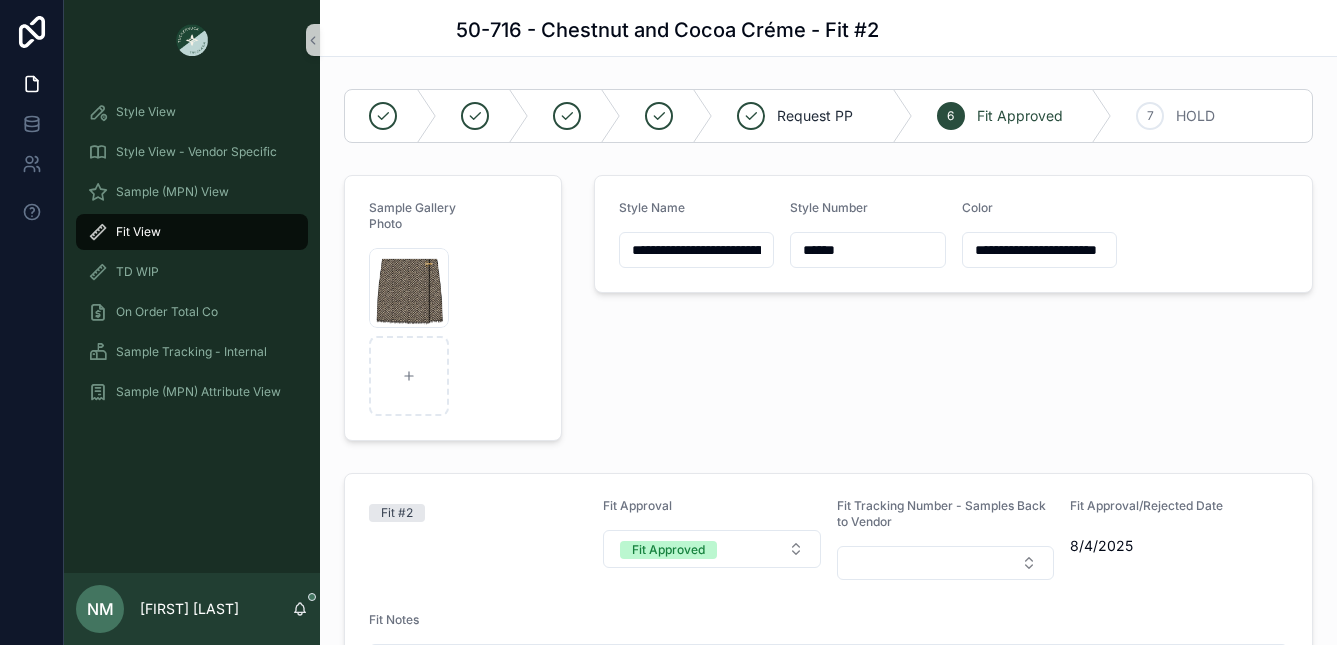 click on "Fit Approved" at bounding box center (1020, 116) 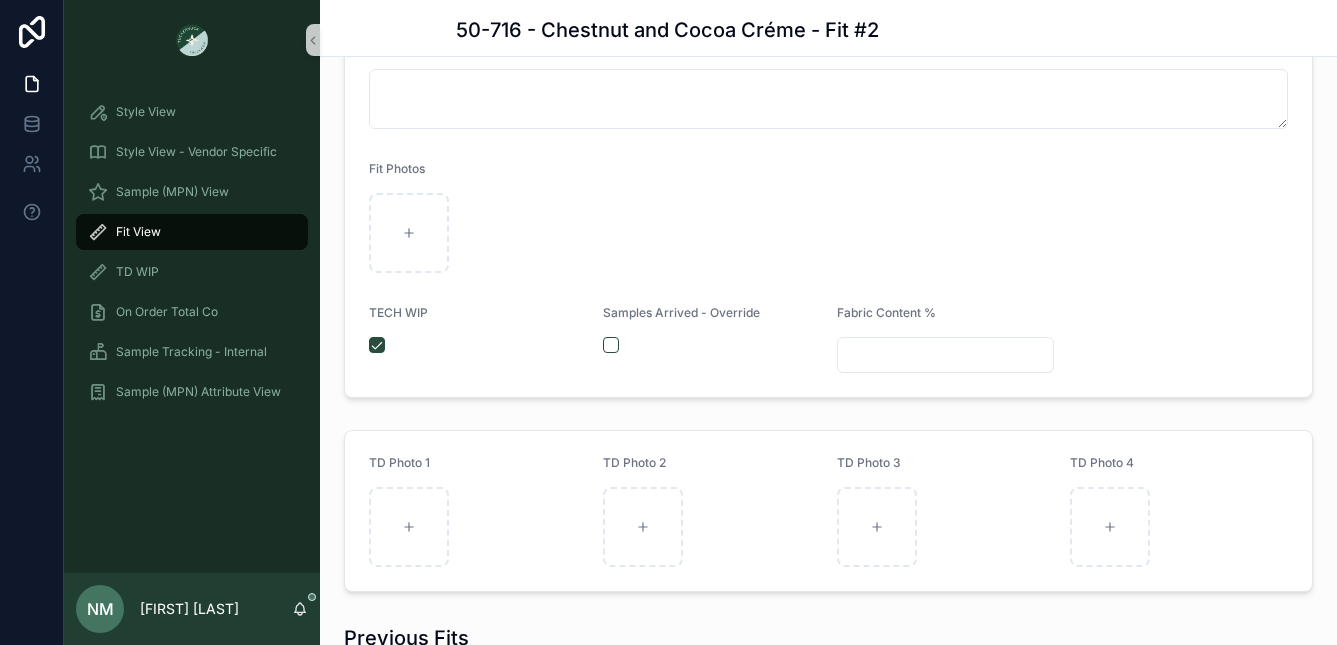 scroll, scrollTop: 576, scrollLeft: 0, axis: vertical 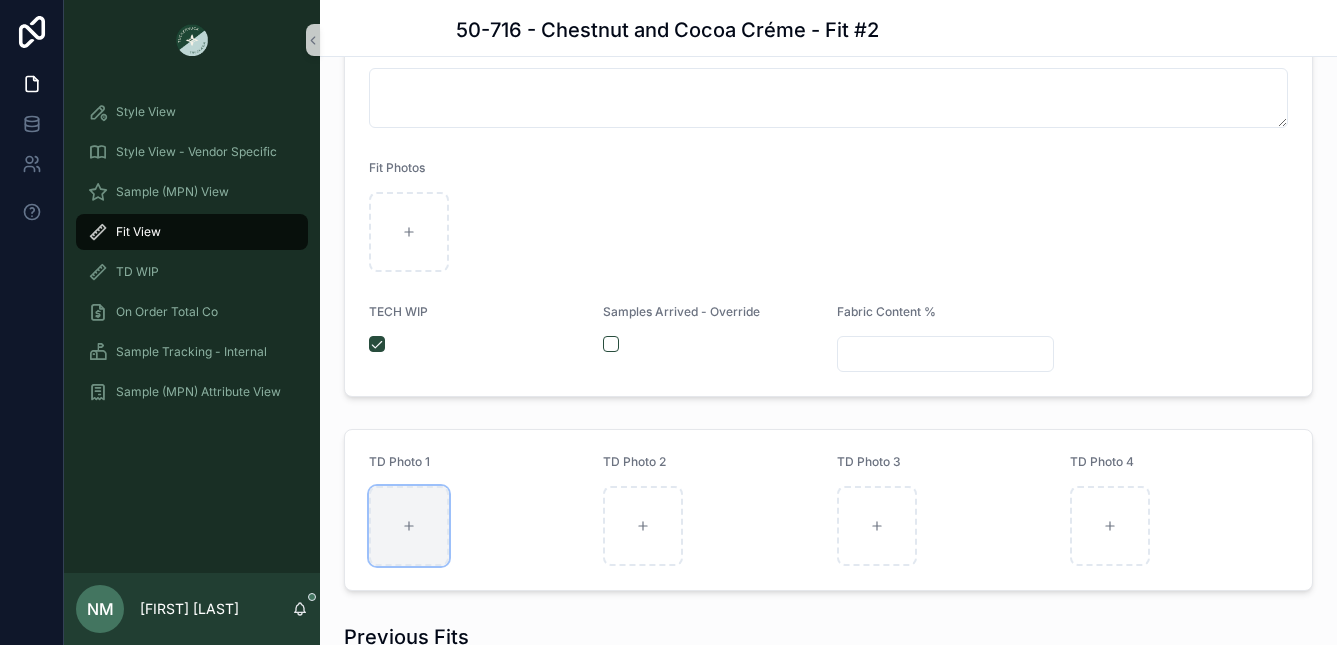 click 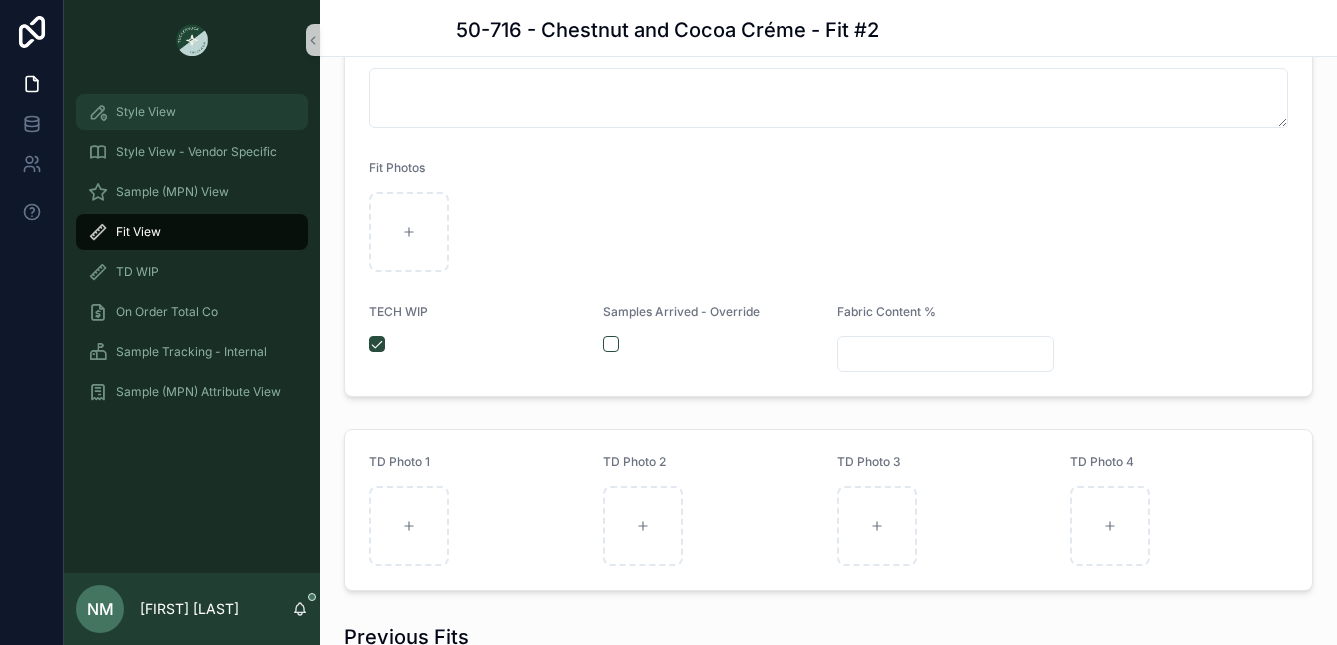 click on "Style View" at bounding box center (146, 112) 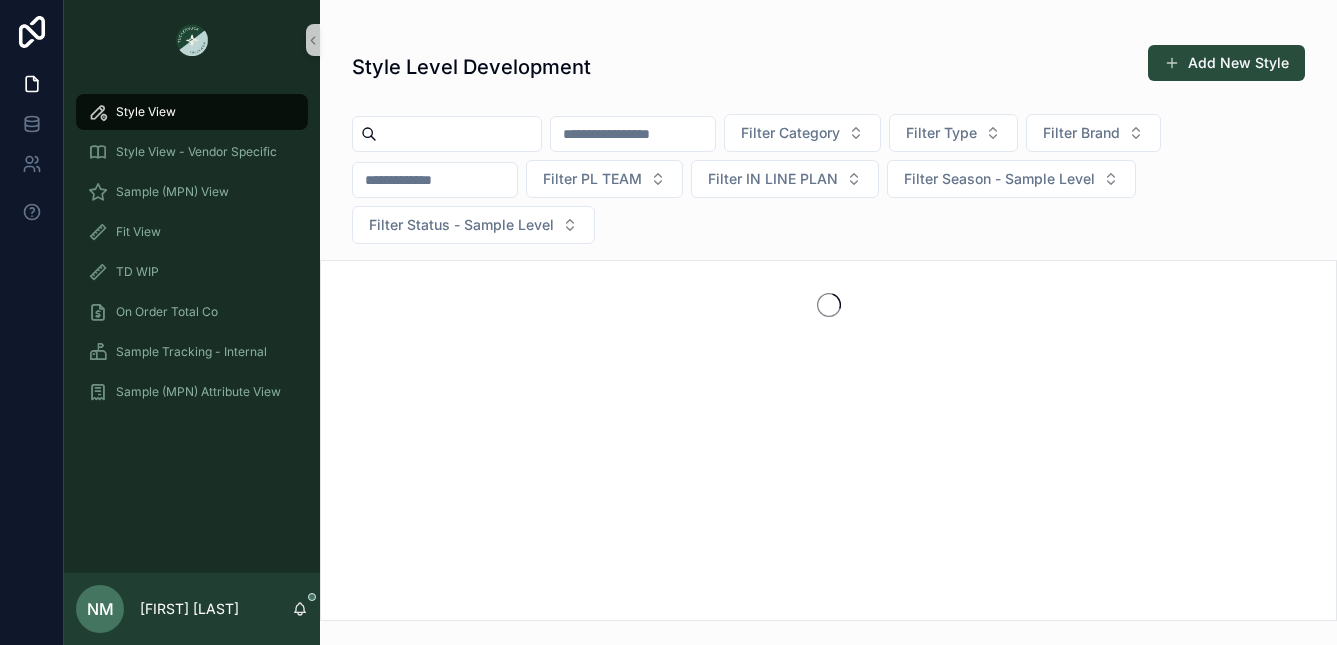 scroll, scrollTop: 0, scrollLeft: 0, axis: both 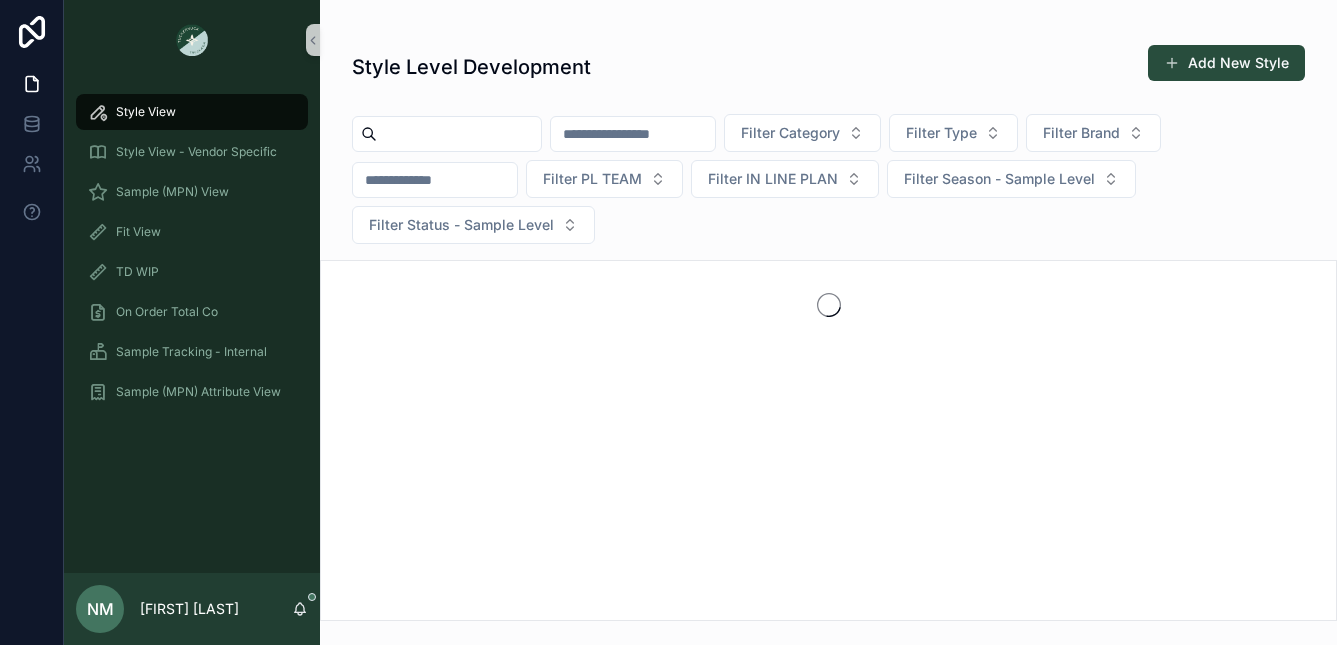 click at bounding box center [633, 134] 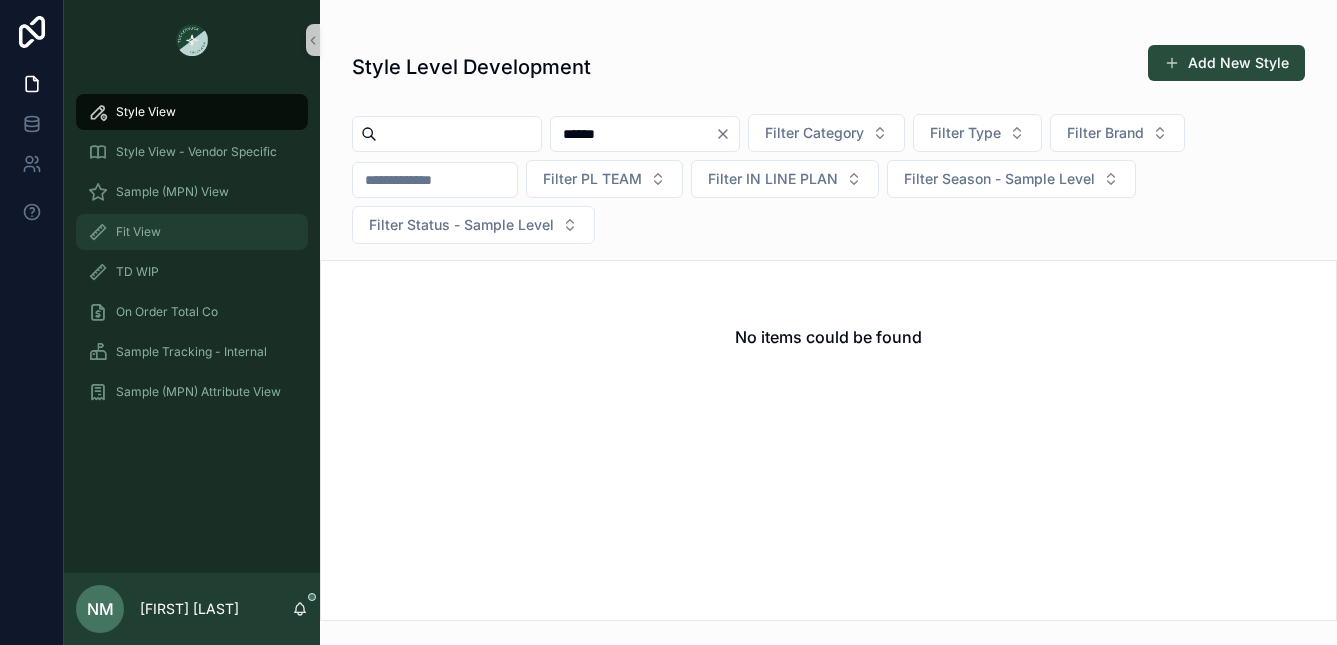 type on "******" 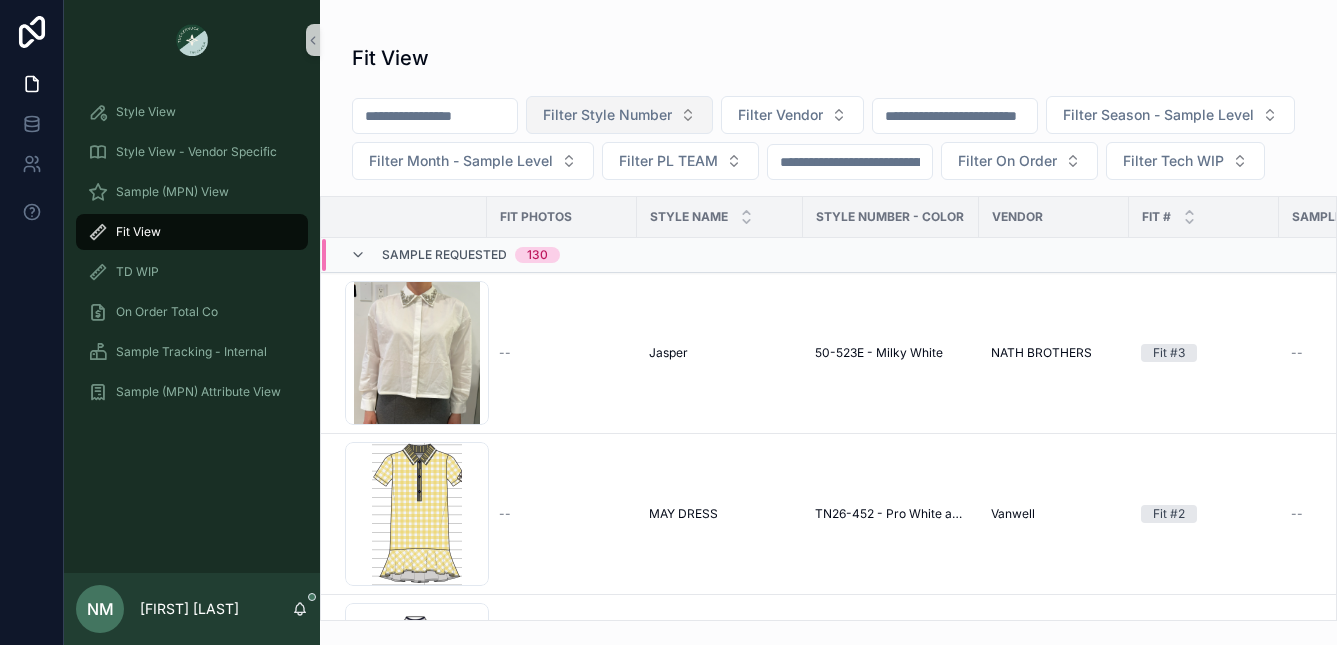 click on "Filter Style Number" at bounding box center [607, 115] 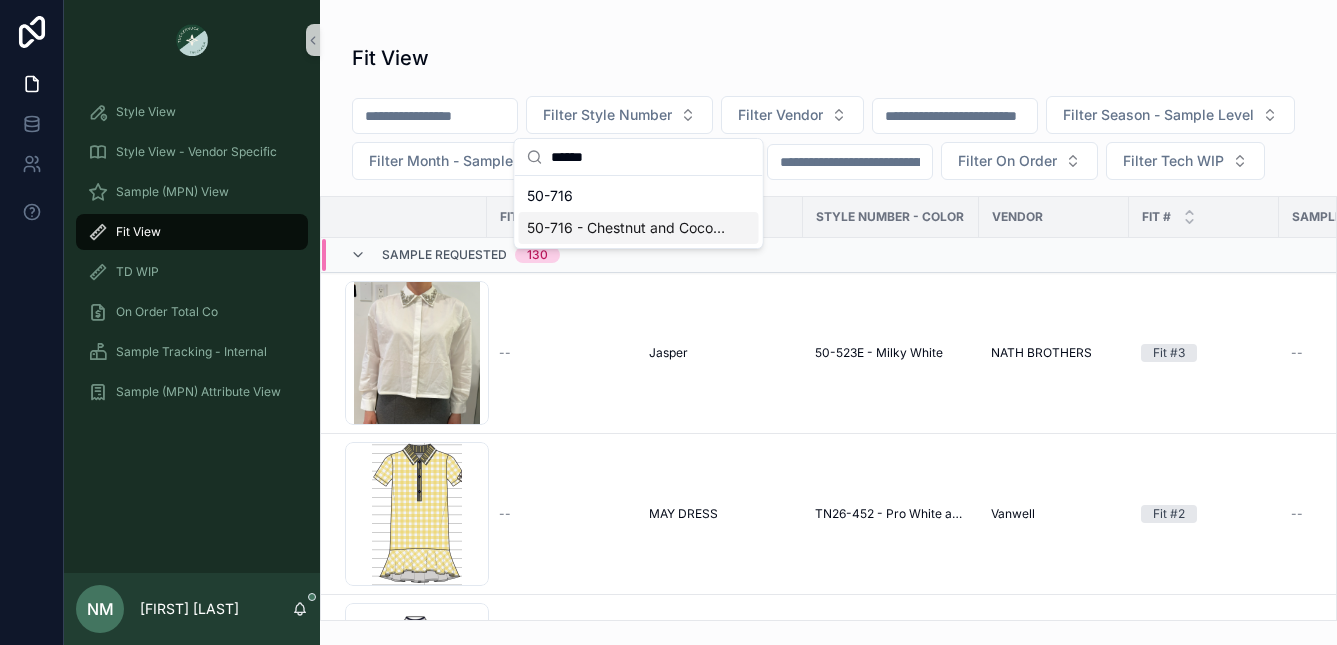 type on "******" 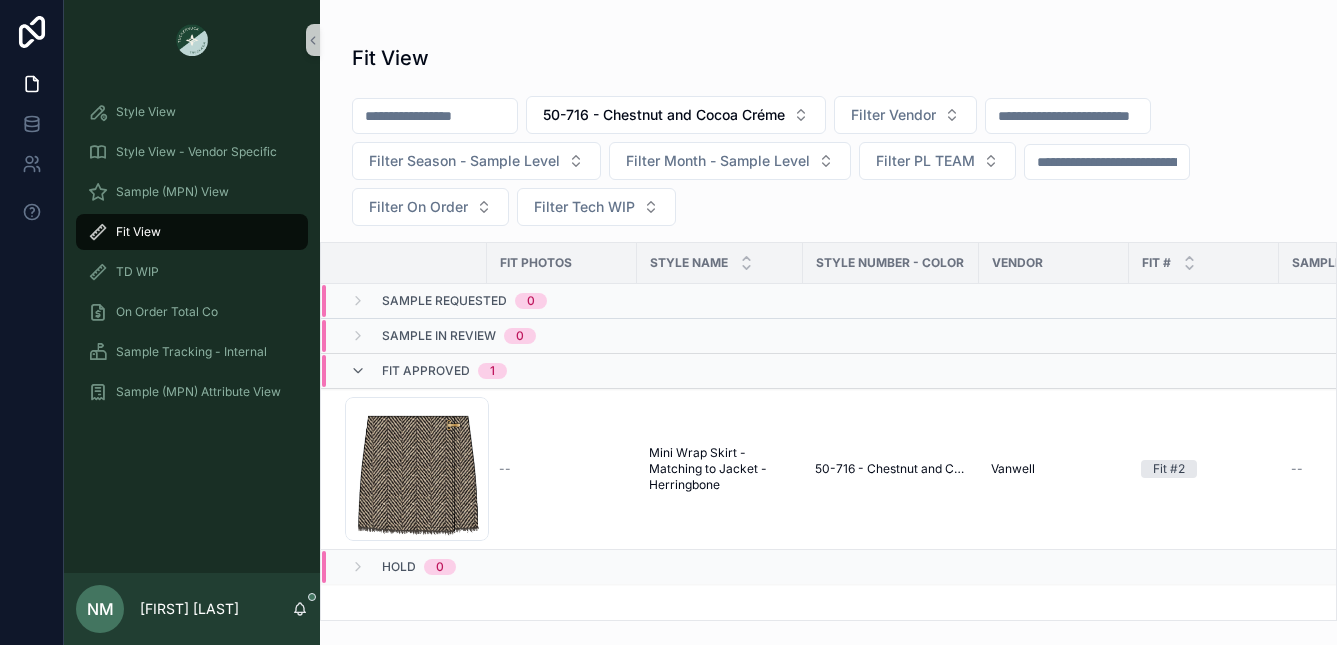 click on "Fit Approved" at bounding box center (426, 371) 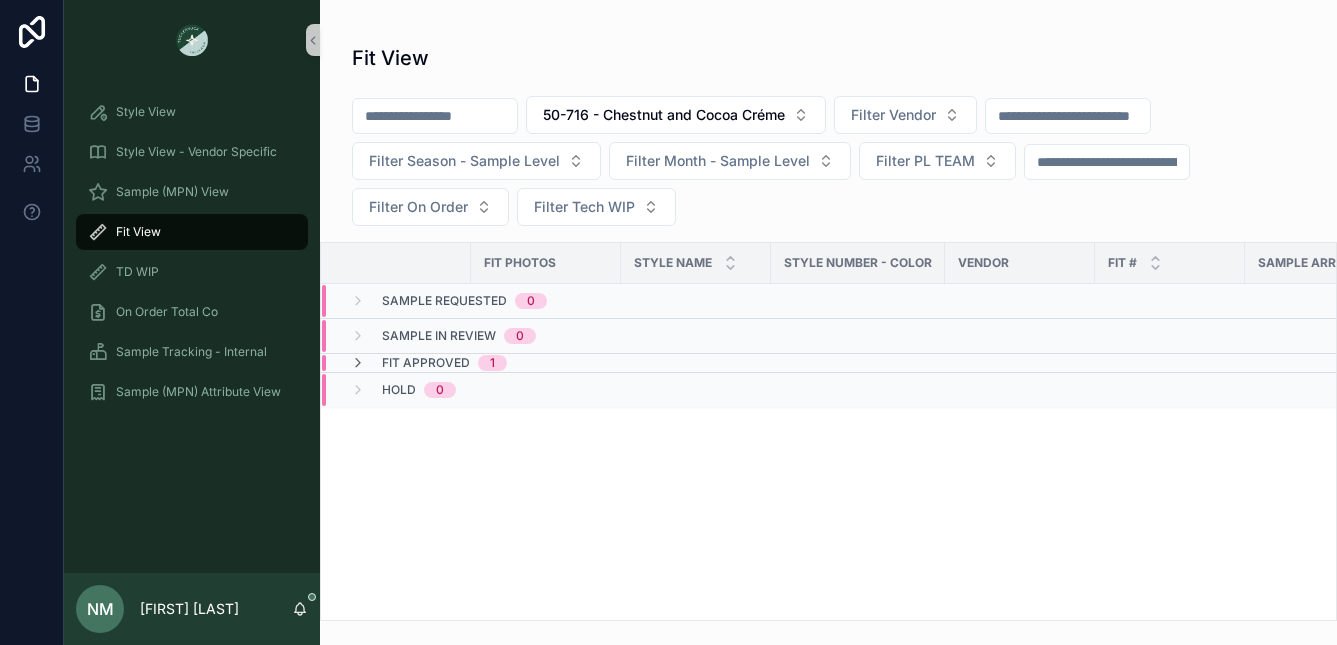 click on "Fit Approved" at bounding box center (426, 363) 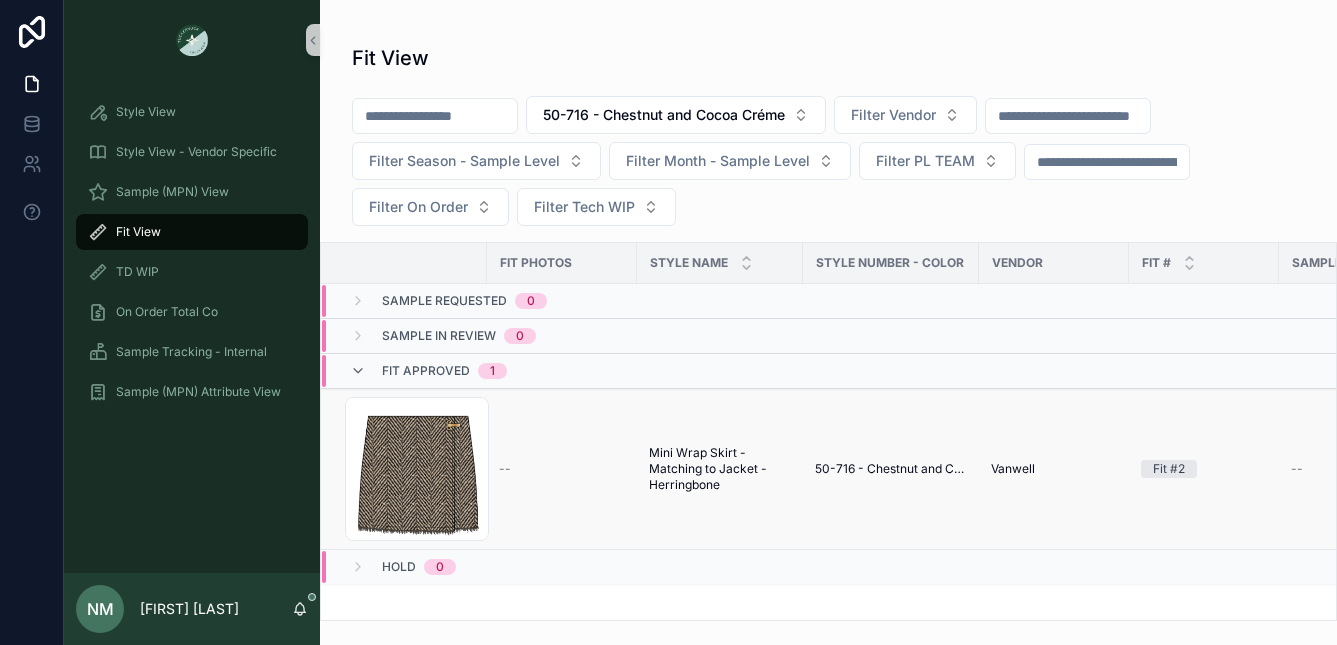 click on "50-716 - Chestnut and Cocoa Créme" at bounding box center [891, 469] 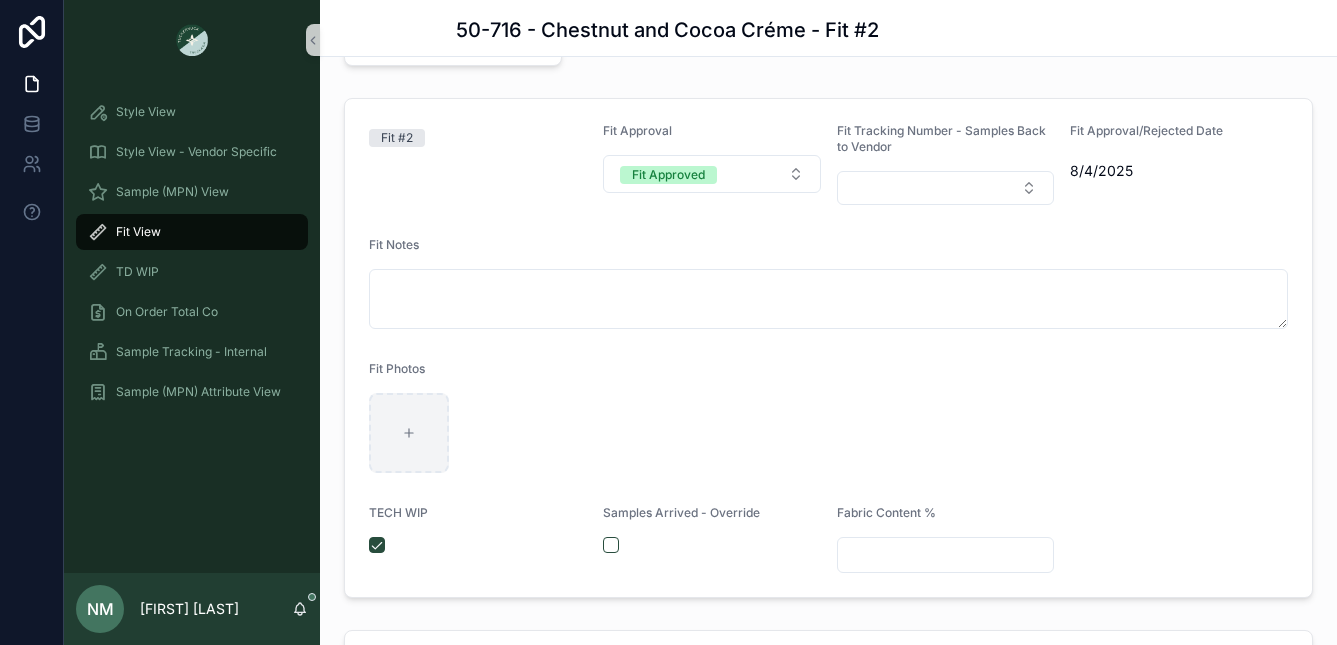 scroll, scrollTop: 354, scrollLeft: 0, axis: vertical 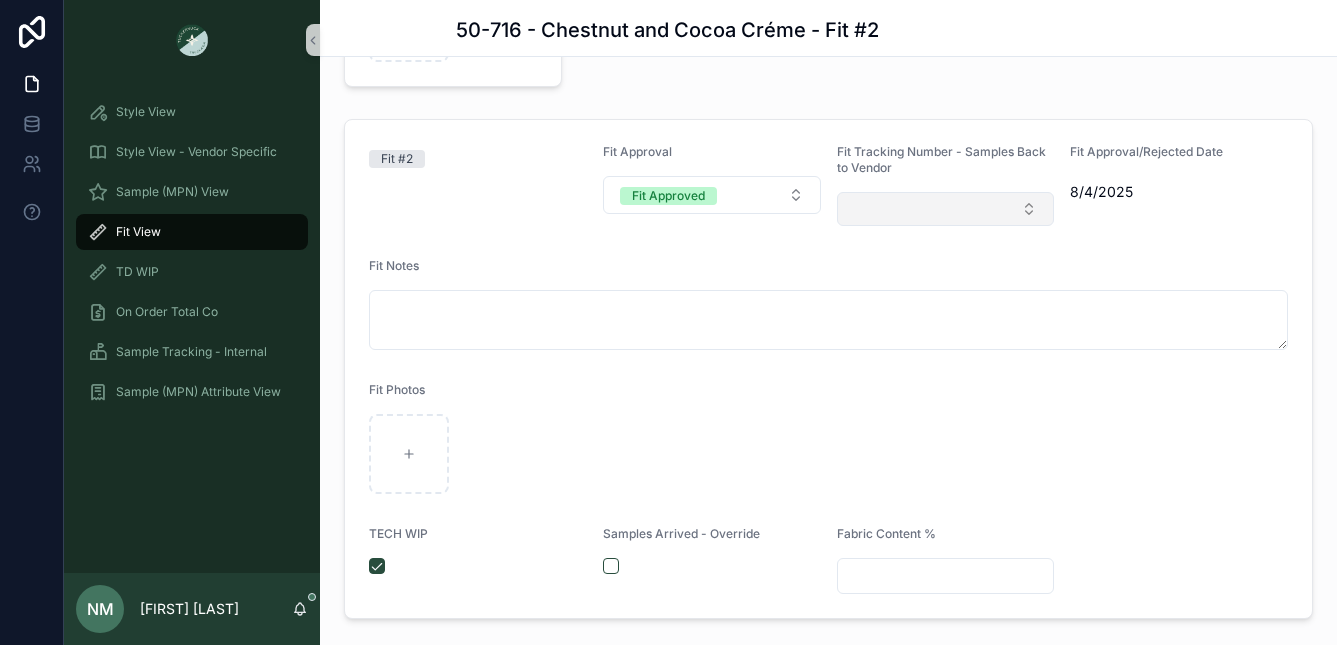 click at bounding box center [946, 209] 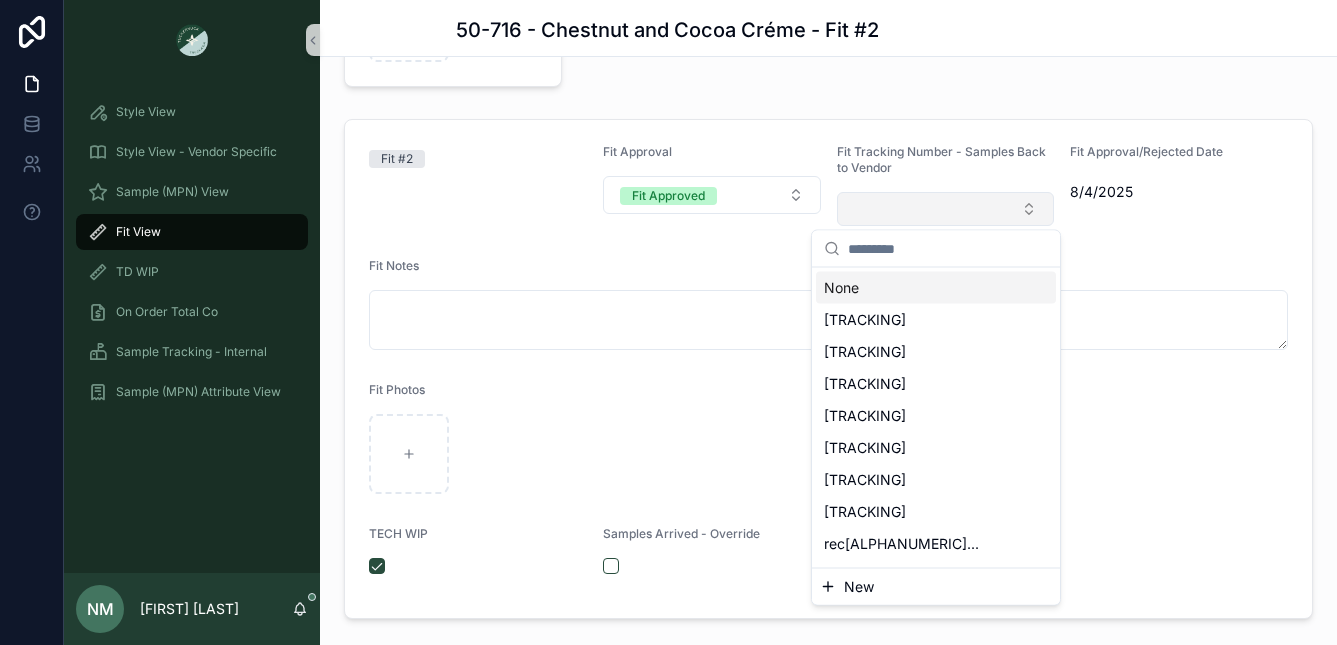 click at bounding box center (946, 209) 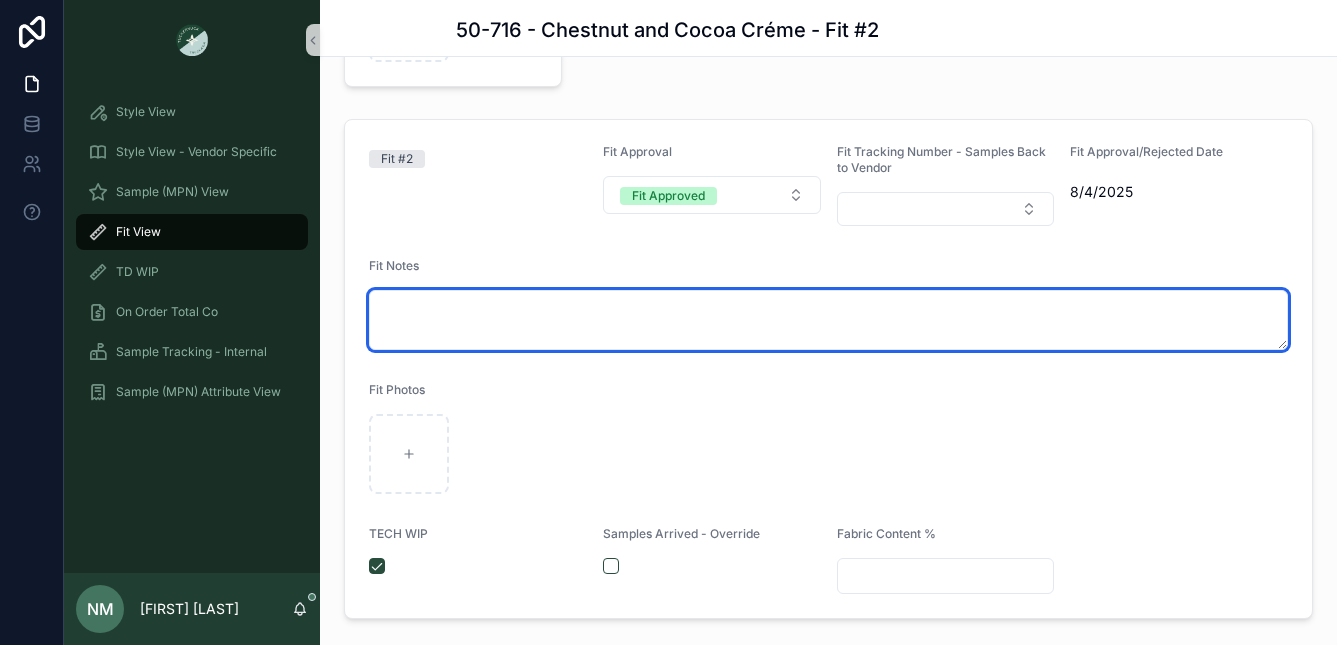 click at bounding box center (828, 320) 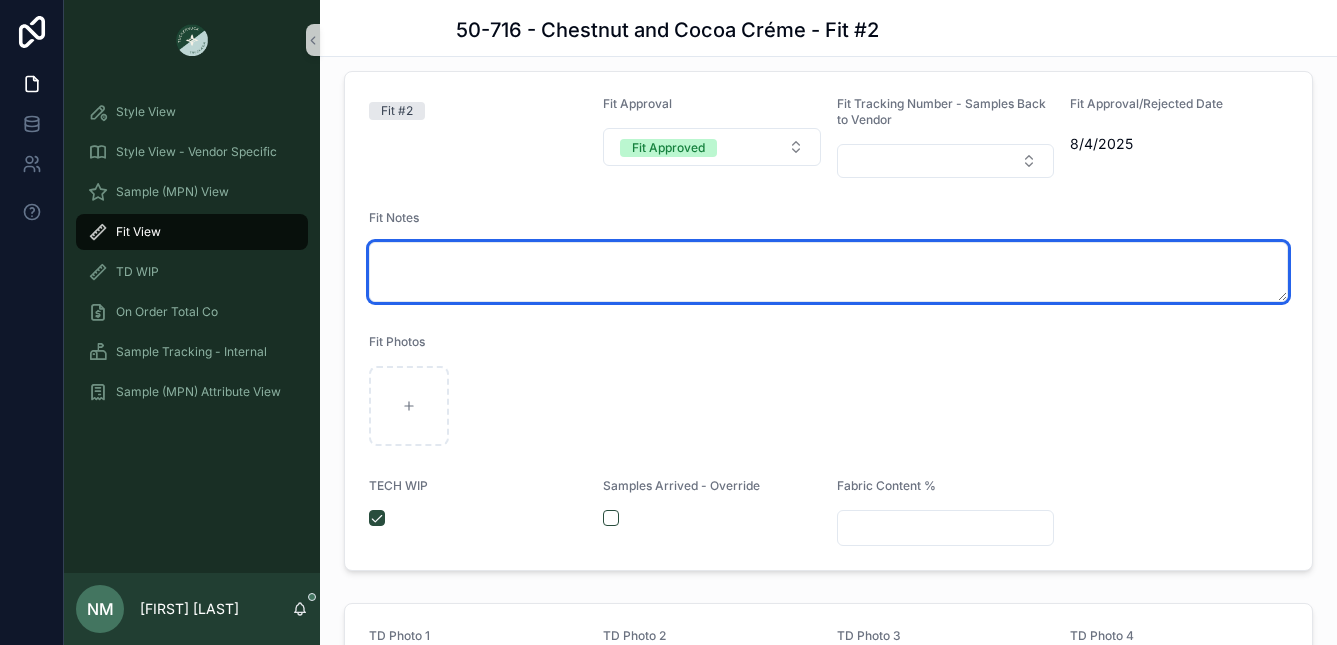 scroll, scrollTop: 515, scrollLeft: 0, axis: vertical 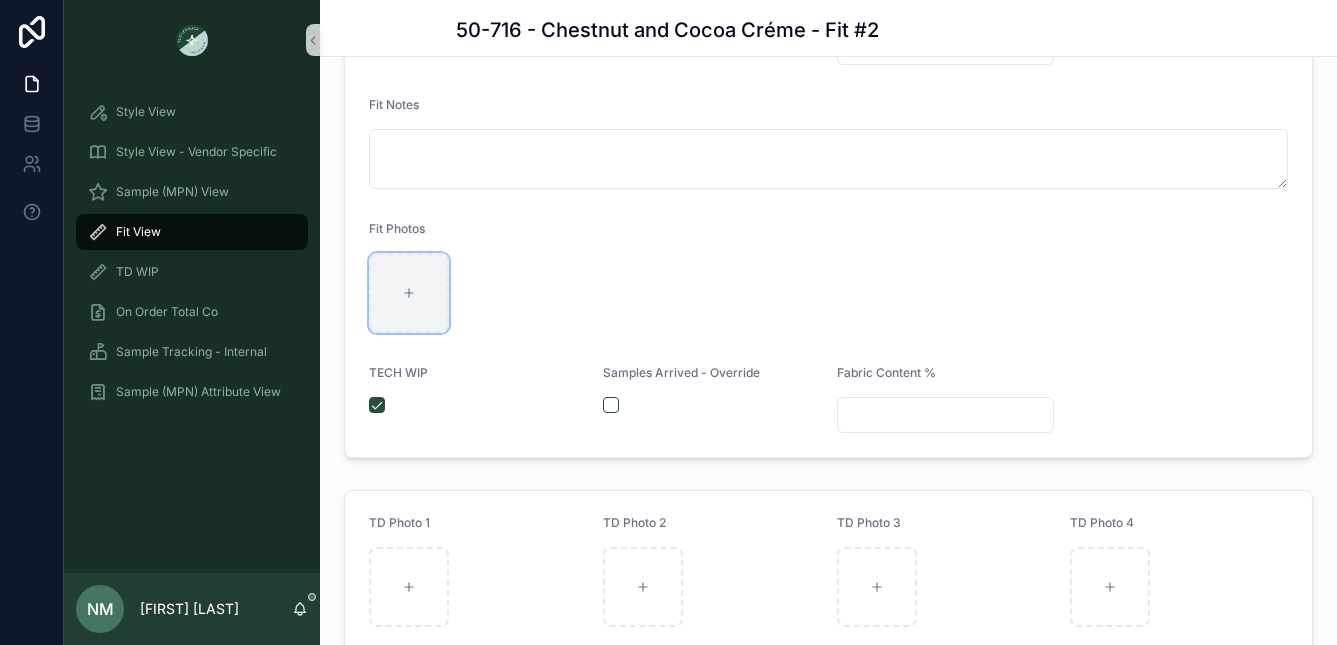 click 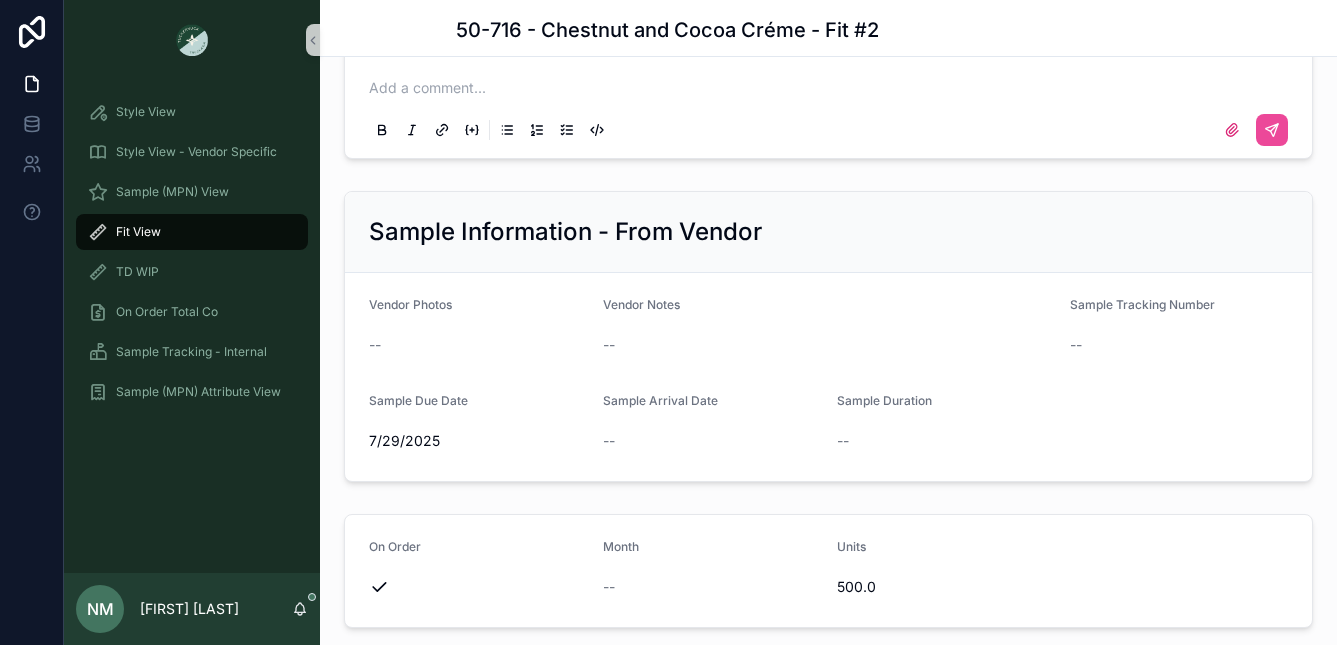 scroll, scrollTop: 2145, scrollLeft: 0, axis: vertical 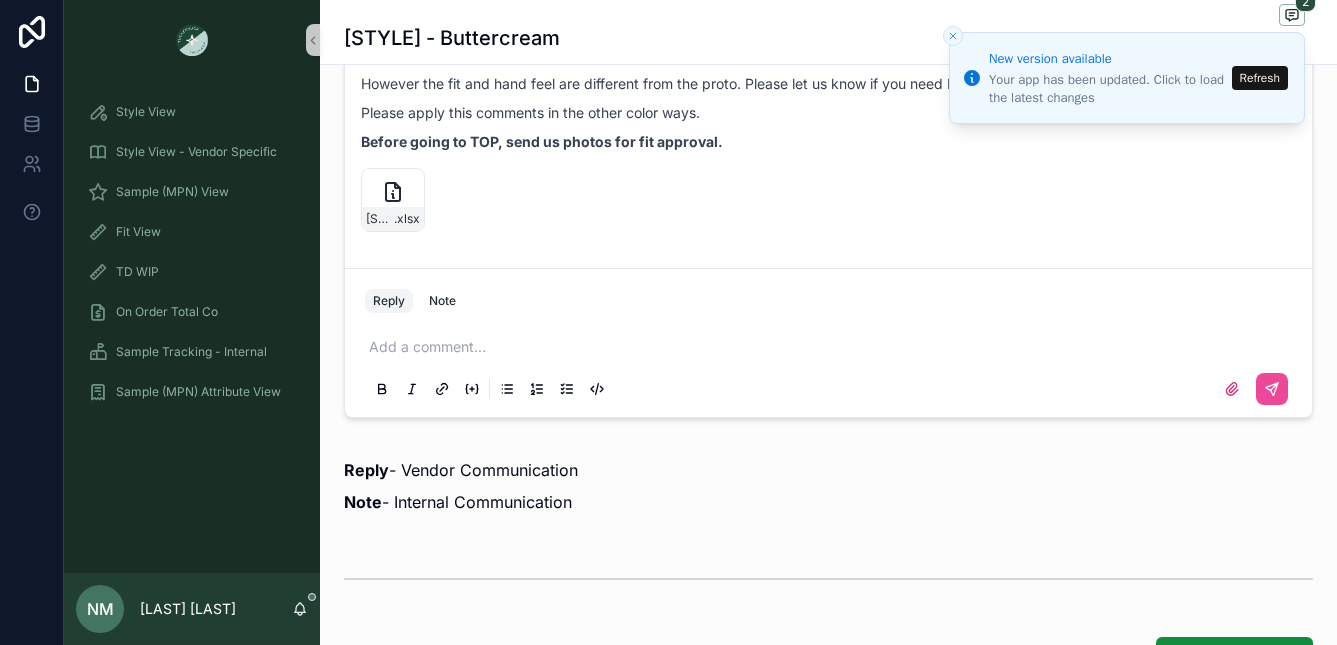 click 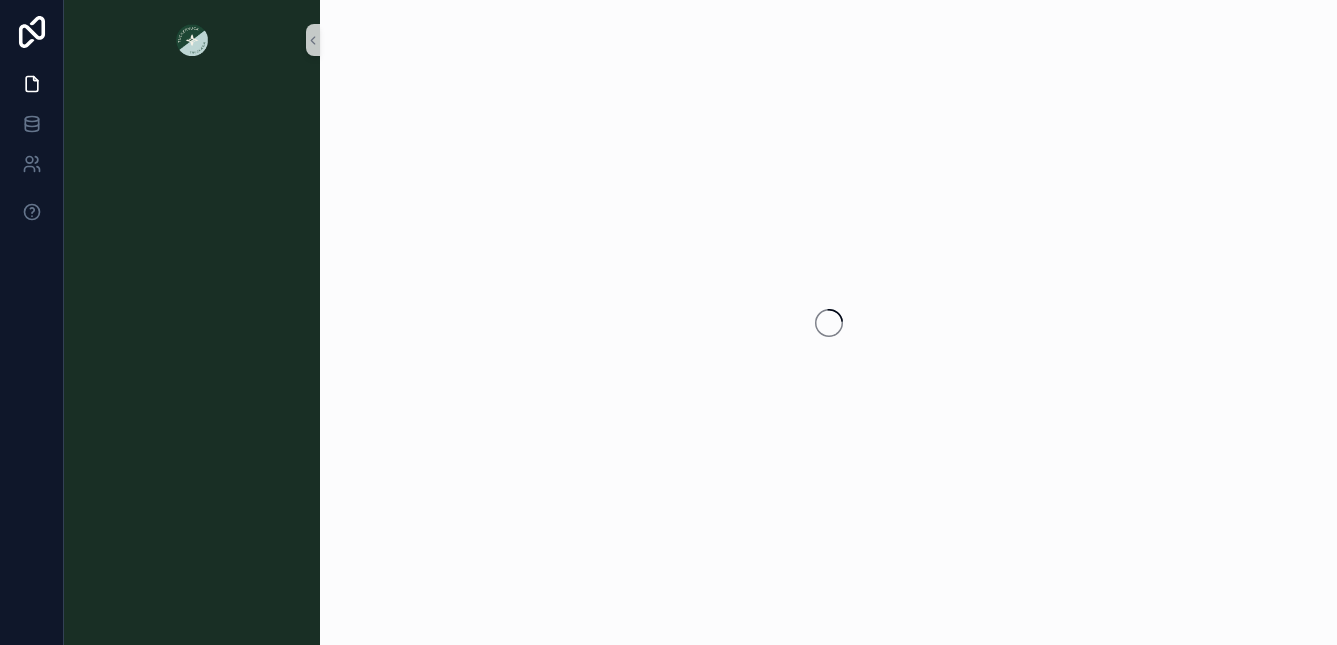 scroll, scrollTop: 0, scrollLeft: 0, axis: both 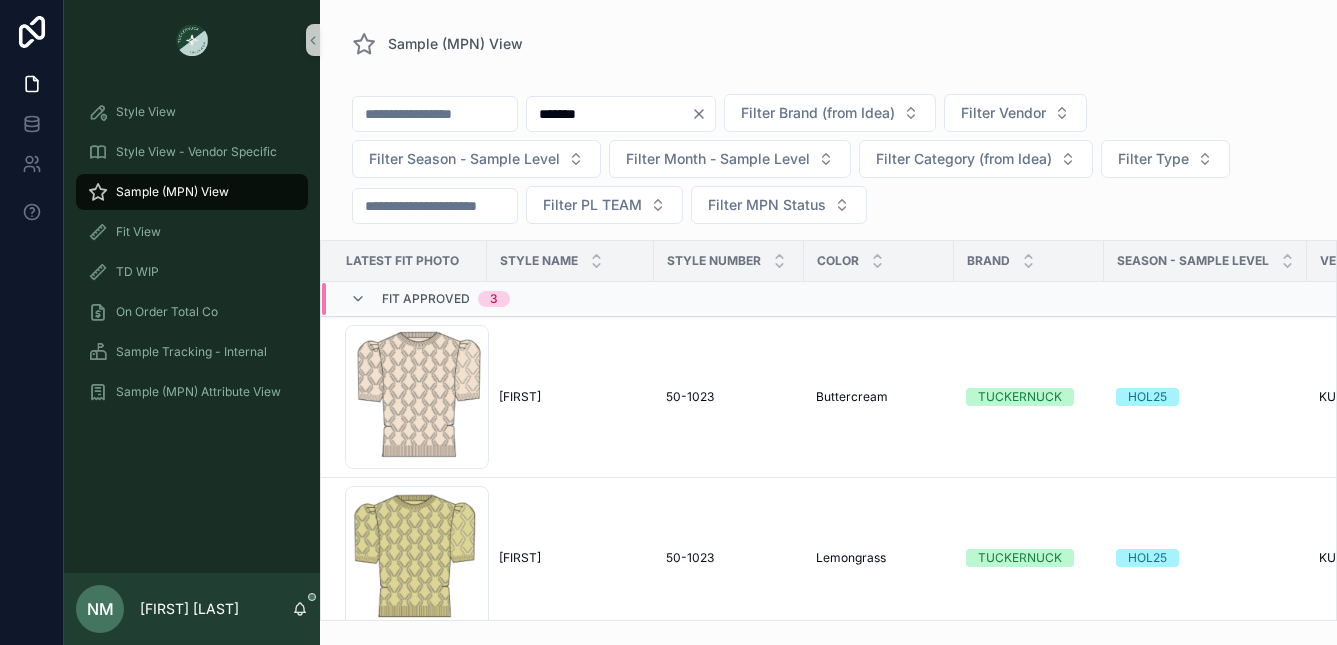 click on "Fit Approved" at bounding box center [426, 299] 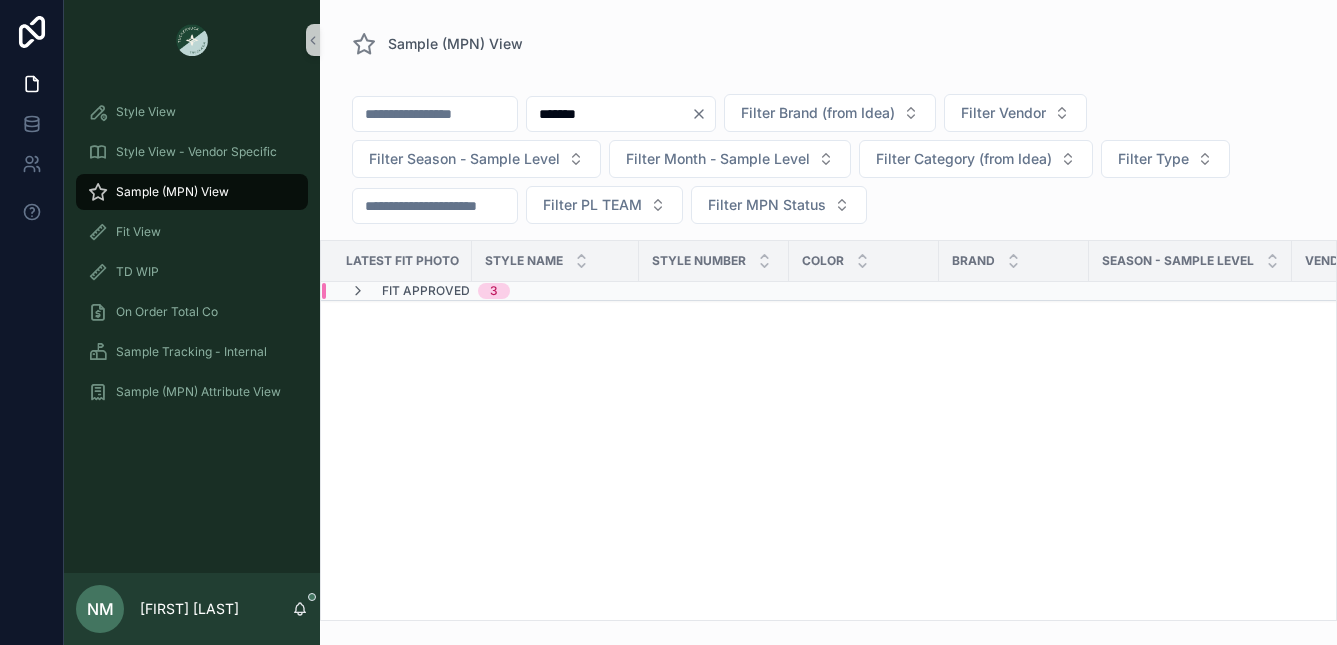 click on "Fit Approved" at bounding box center (426, 291) 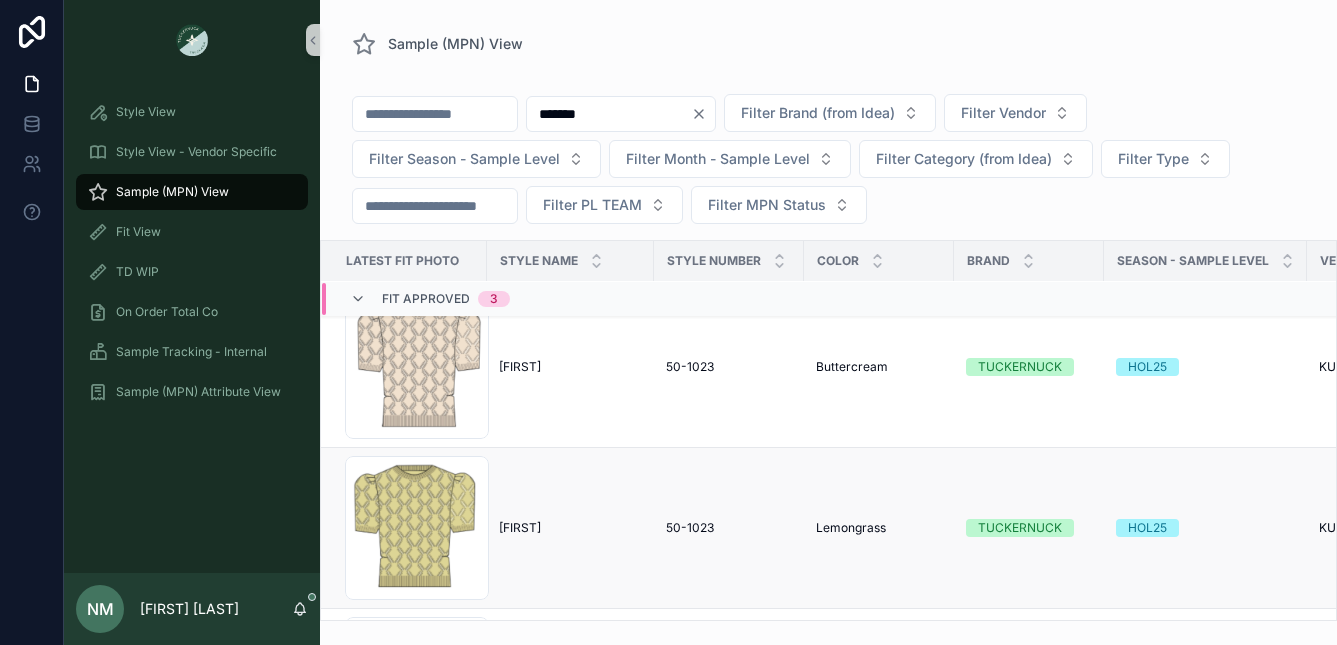 scroll, scrollTop: 0, scrollLeft: 0, axis: both 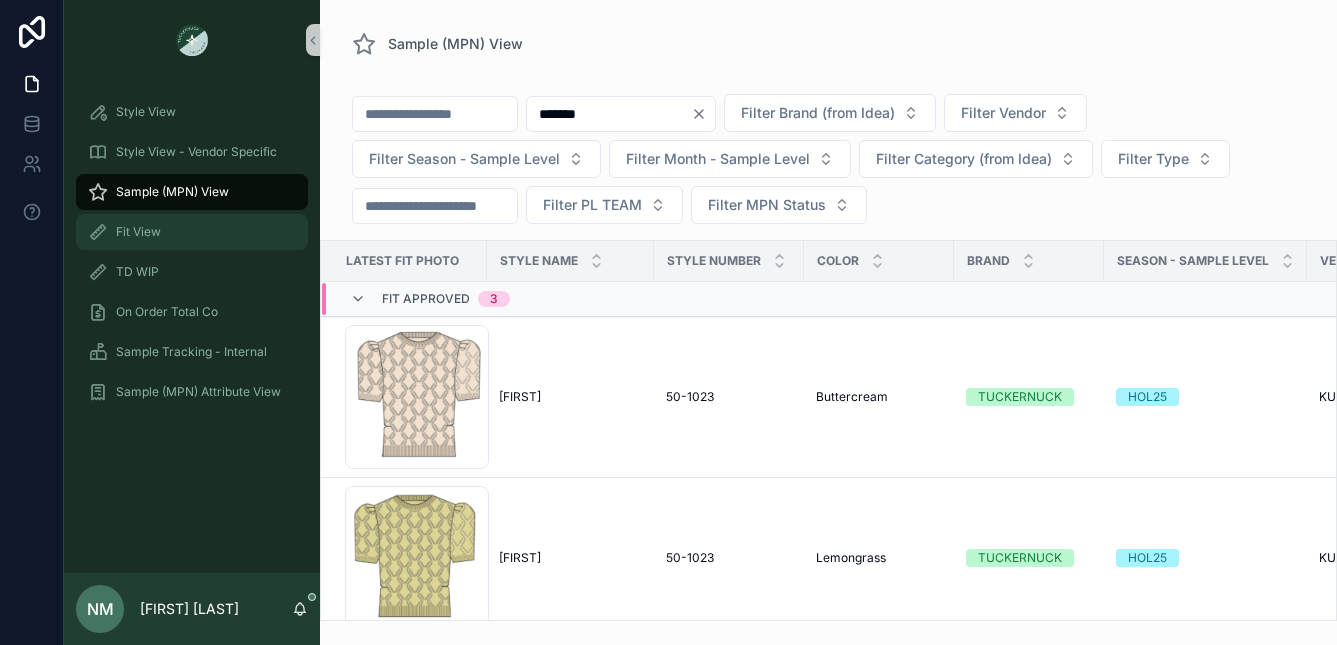click on "Fit View" at bounding box center (138, 232) 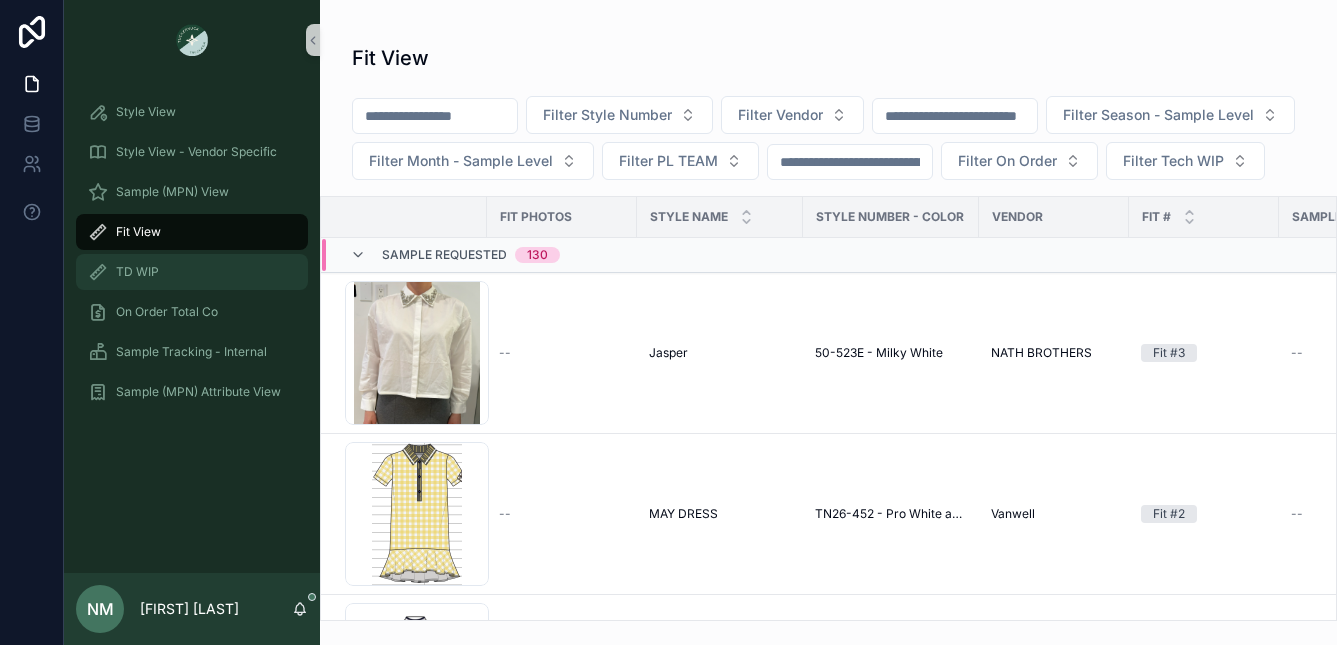 click on "TD WIP" at bounding box center [137, 272] 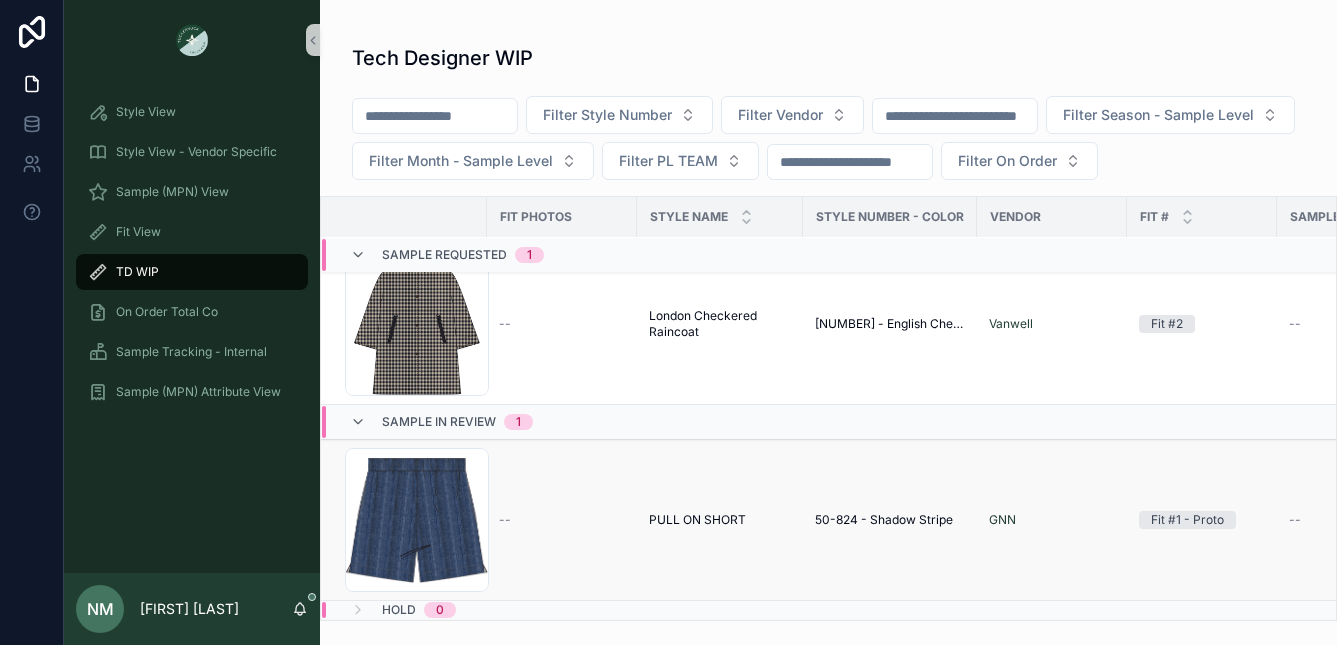 scroll, scrollTop: 90, scrollLeft: 0, axis: vertical 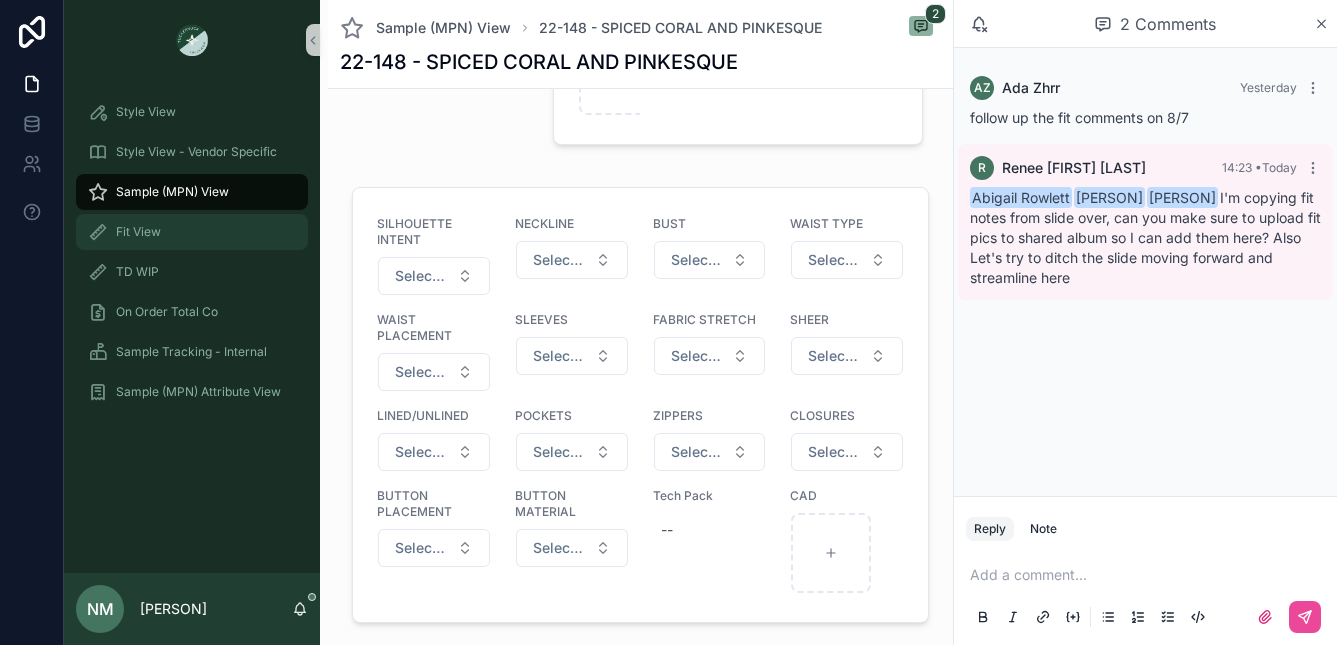 click on "Fit View" at bounding box center (138, 232) 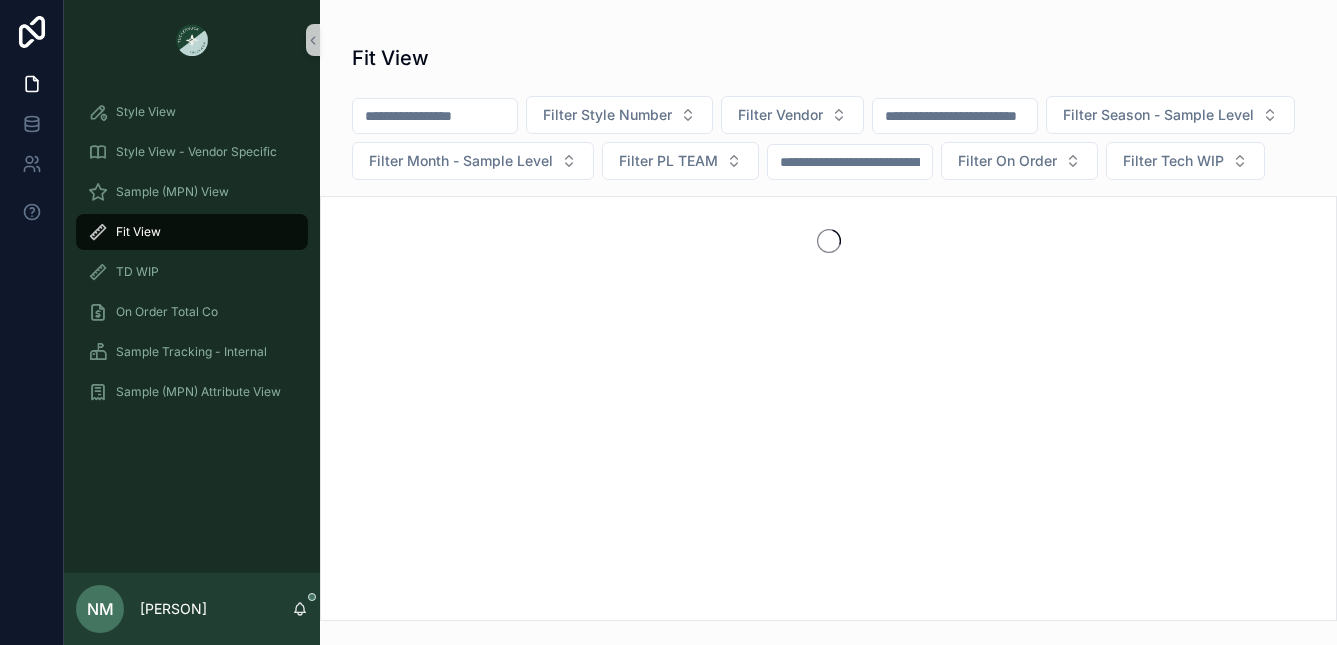 scroll, scrollTop: 0, scrollLeft: 0, axis: both 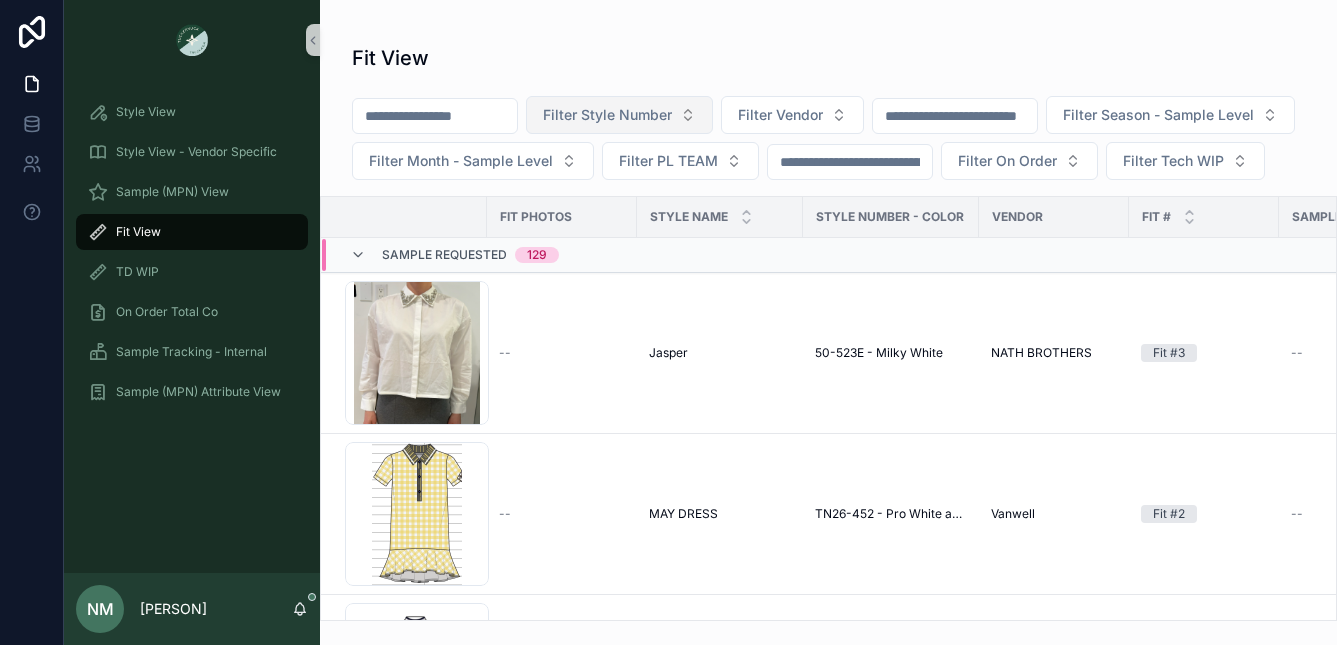 click on "Filter Style Number" at bounding box center (607, 115) 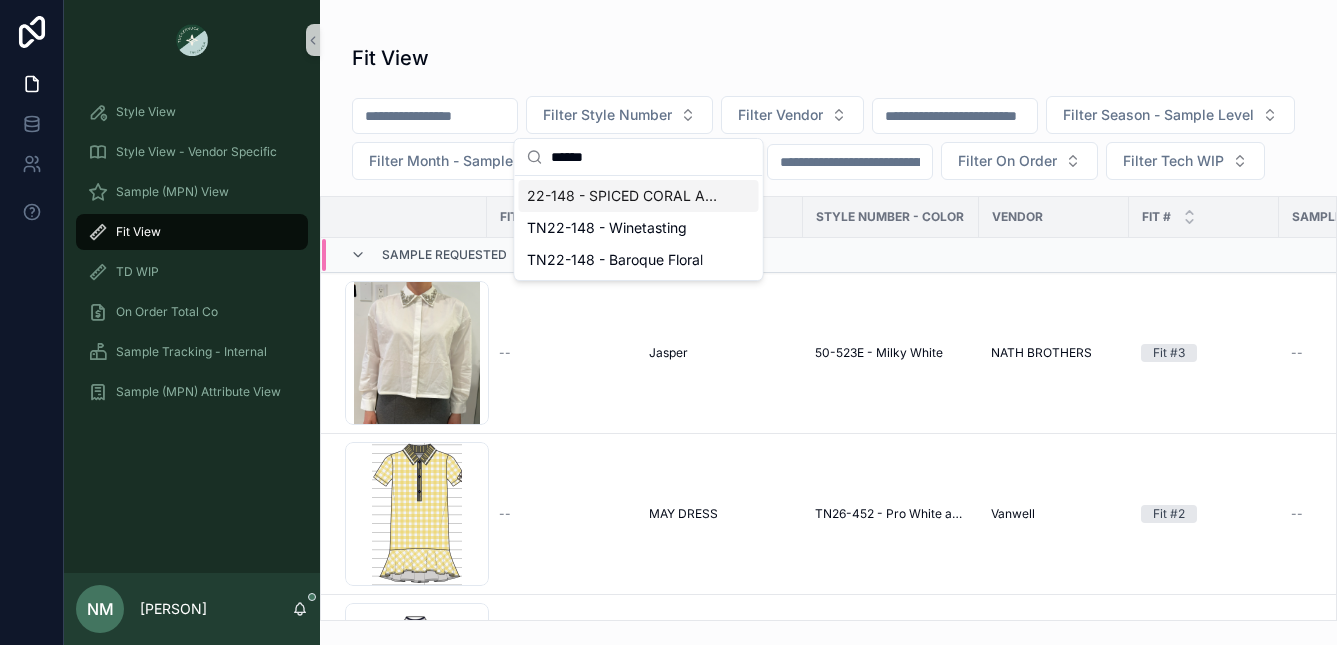 type on "******" 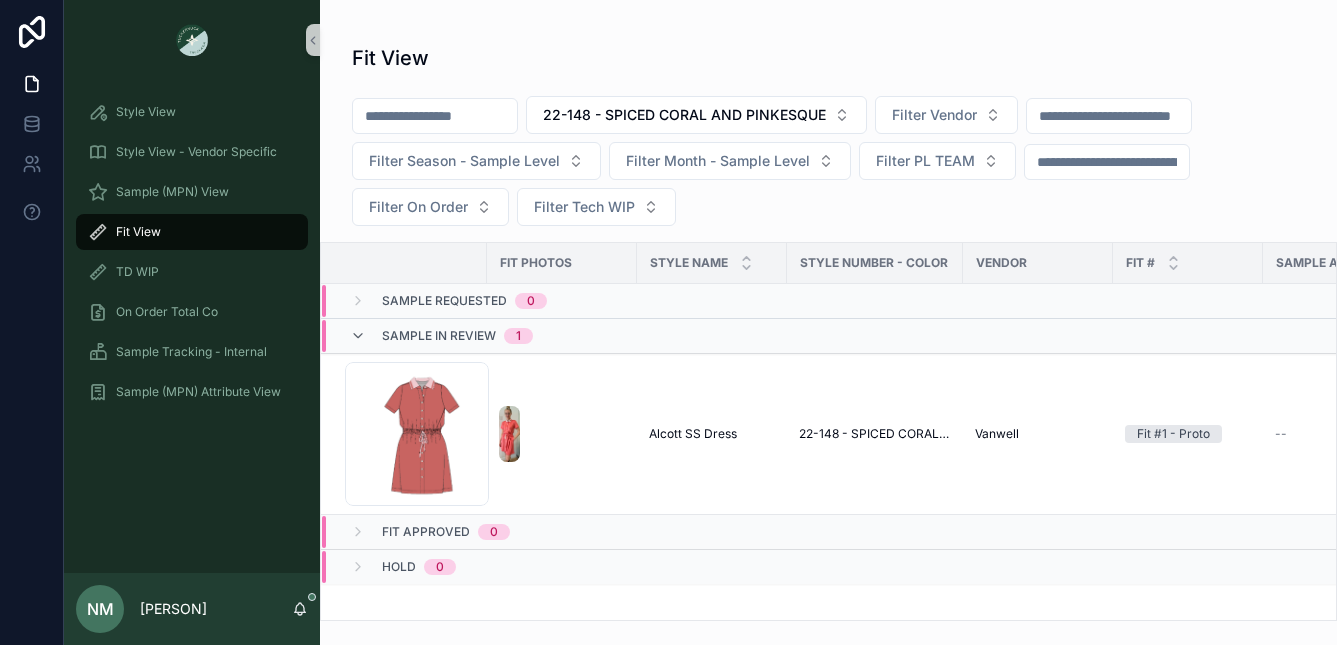 click on "Sample In Review" at bounding box center (439, 336) 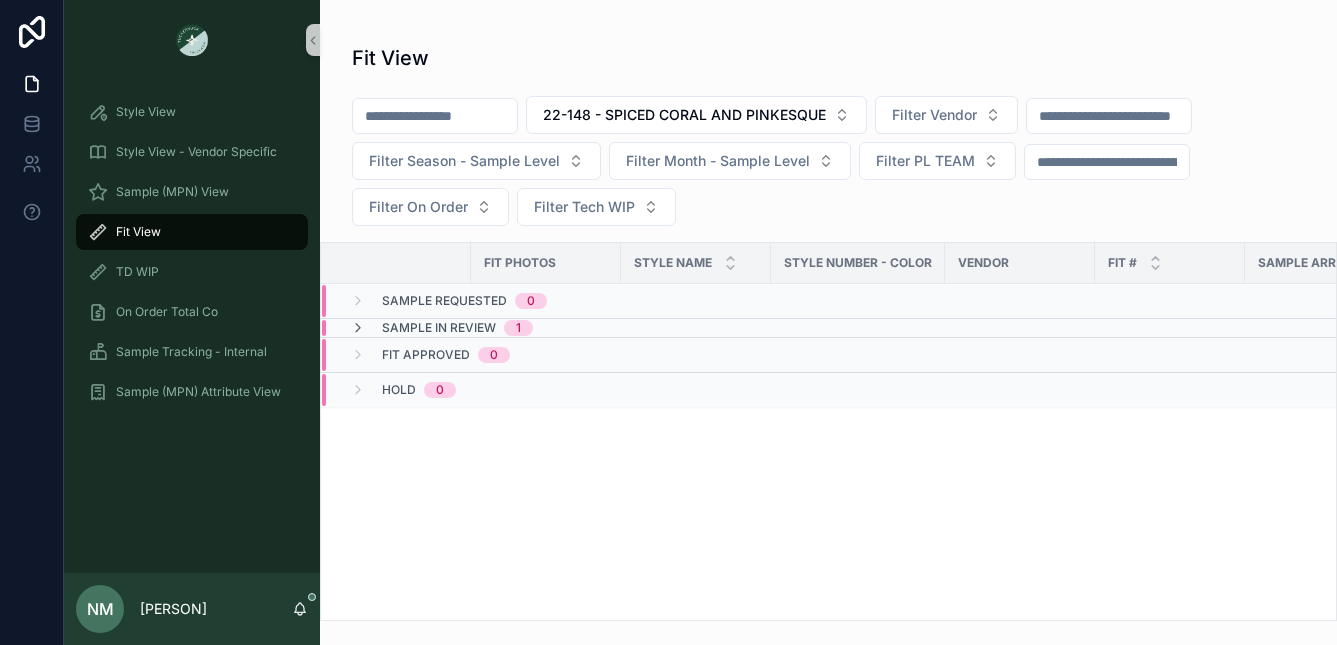 click on "Sample In Review" at bounding box center [439, 328] 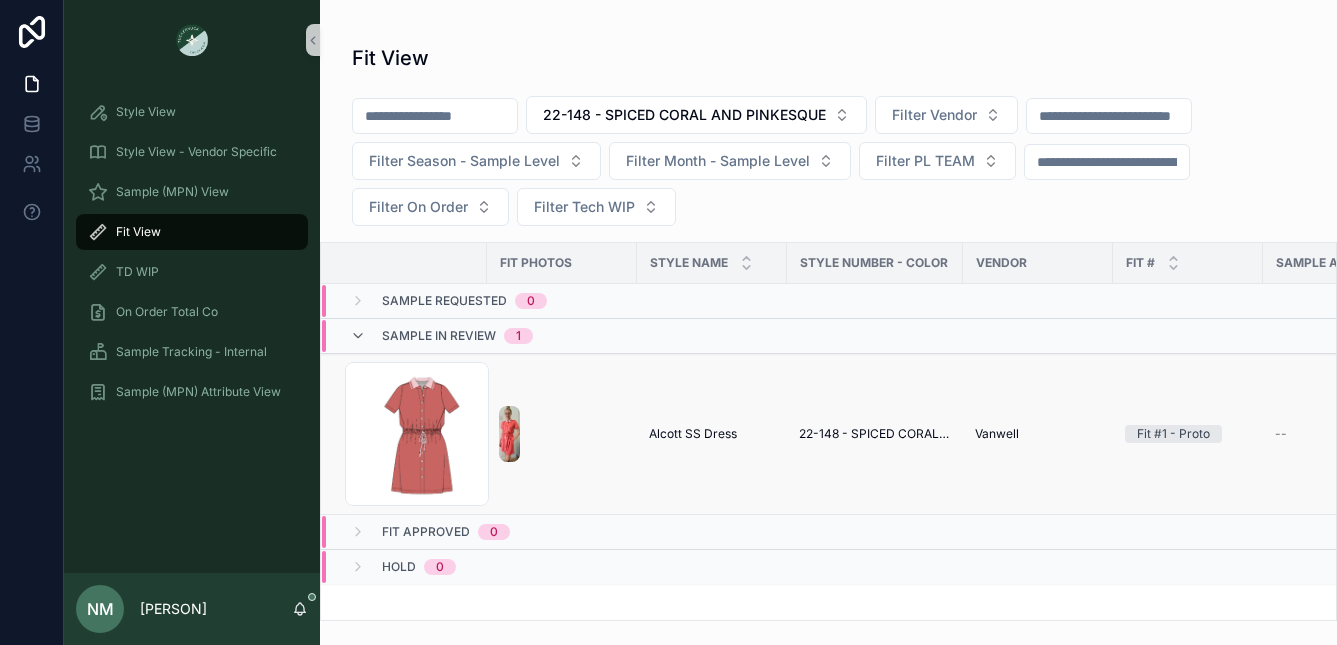 click on "Alcott SS Dress Alcott SS Dress" at bounding box center (712, 434) 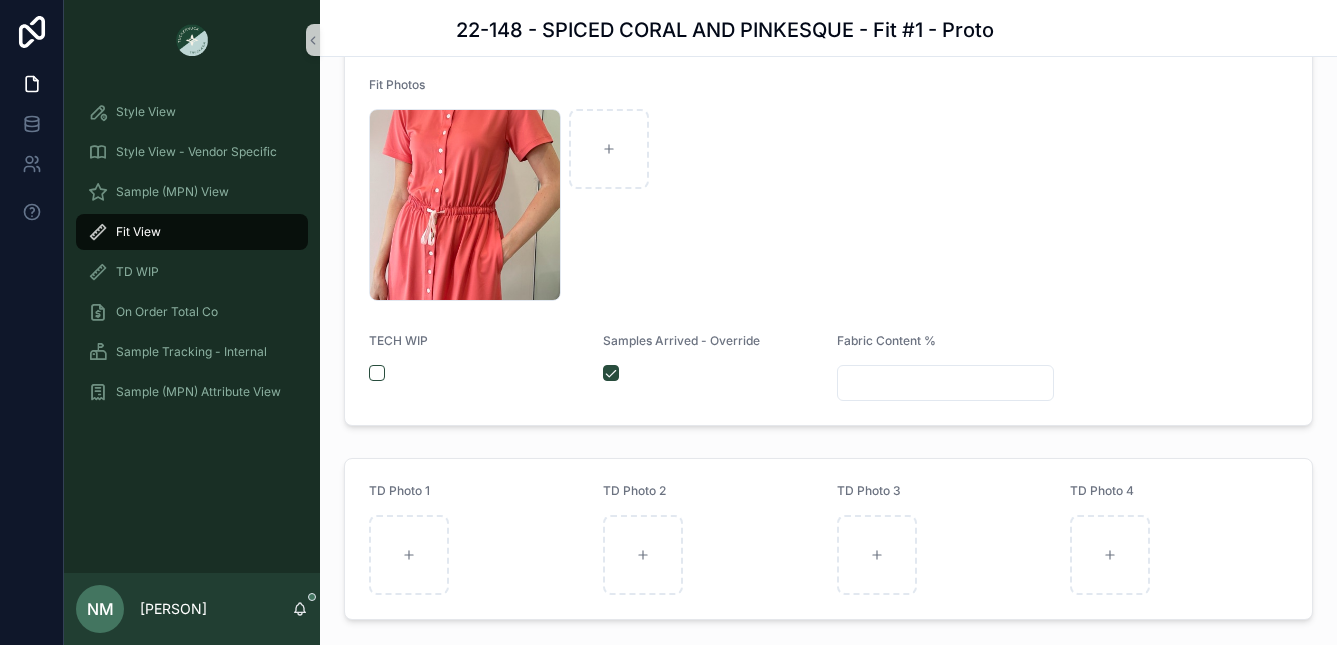 scroll, scrollTop: 852, scrollLeft: 0, axis: vertical 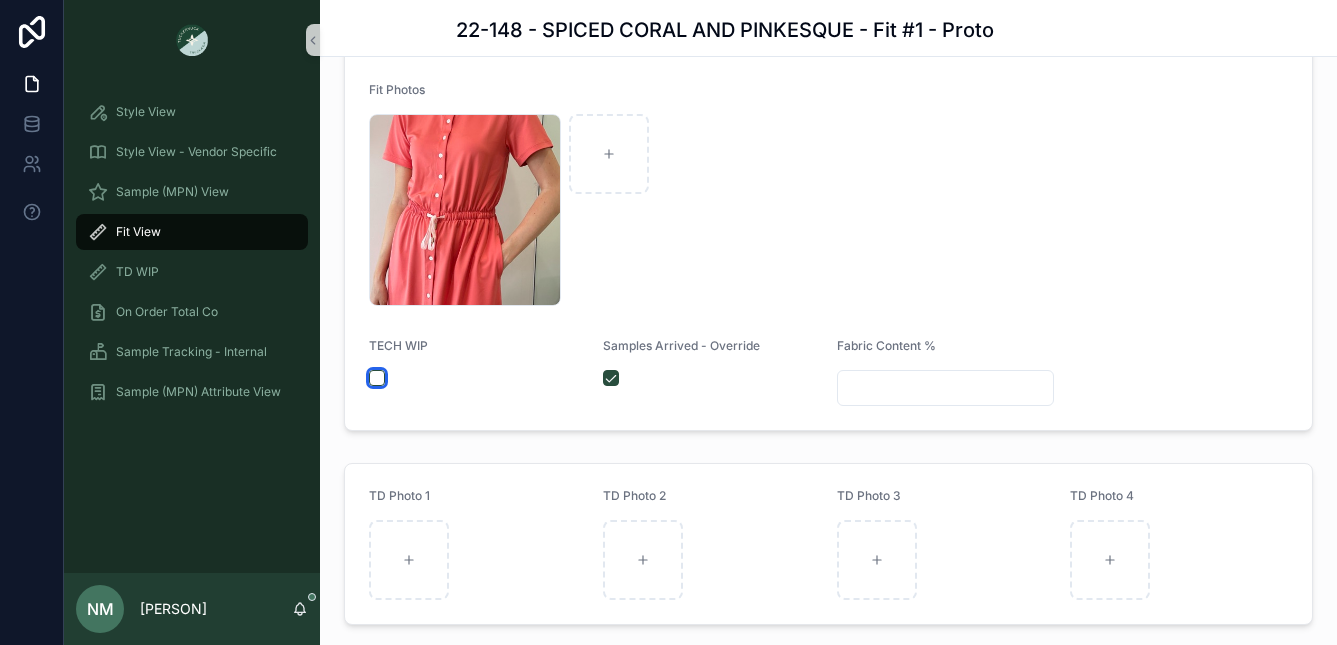 click at bounding box center [377, 378] 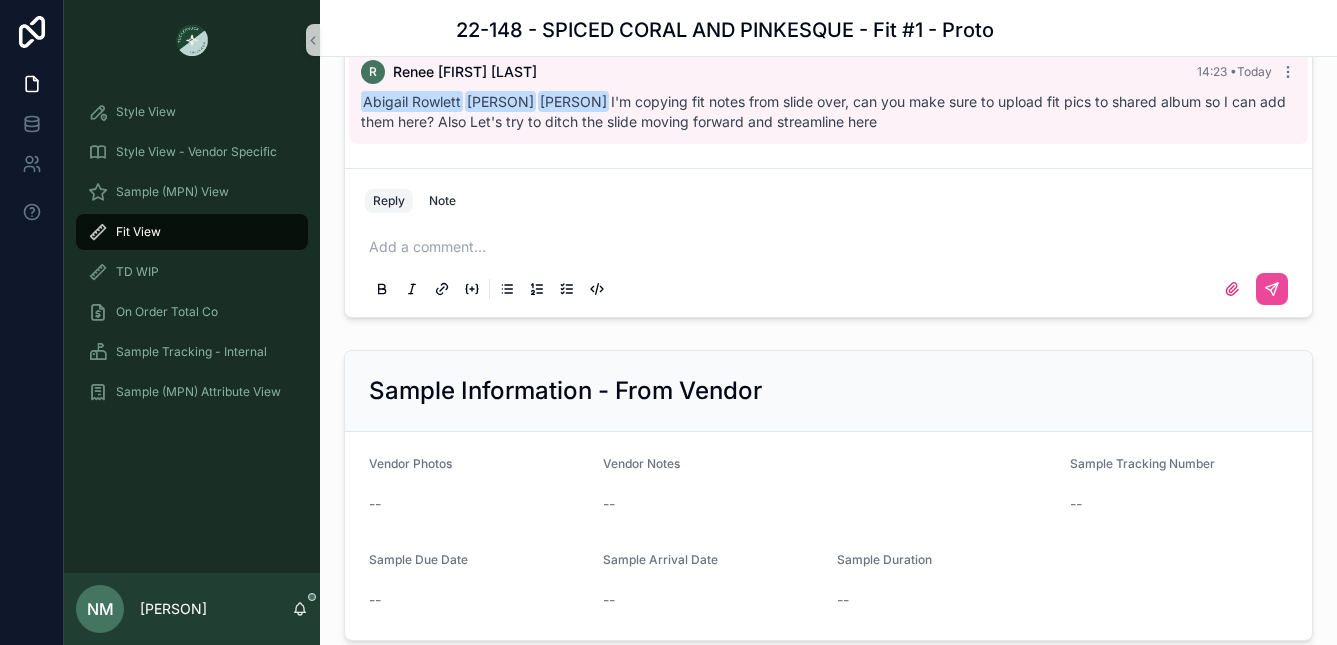 scroll, scrollTop: 1560, scrollLeft: 0, axis: vertical 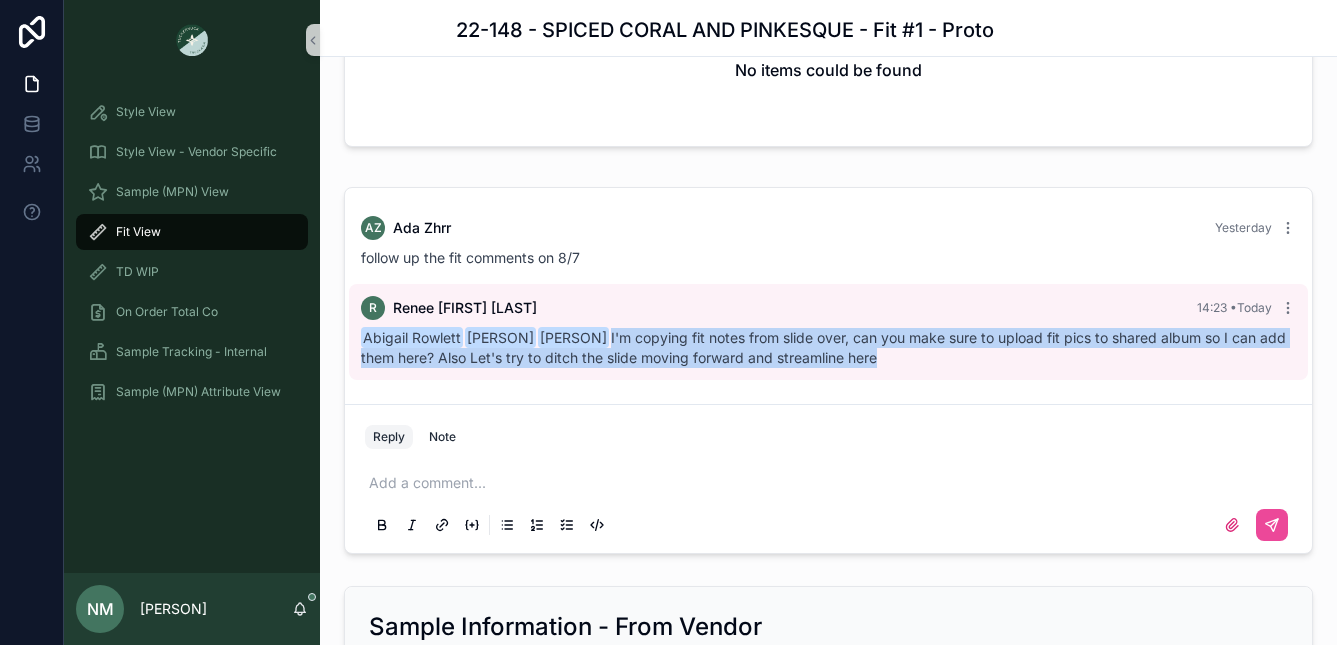 drag, startPoint x: 635, startPoint y: 351, endPoint x: 958, endPoint y: 384, distance: 324.6814 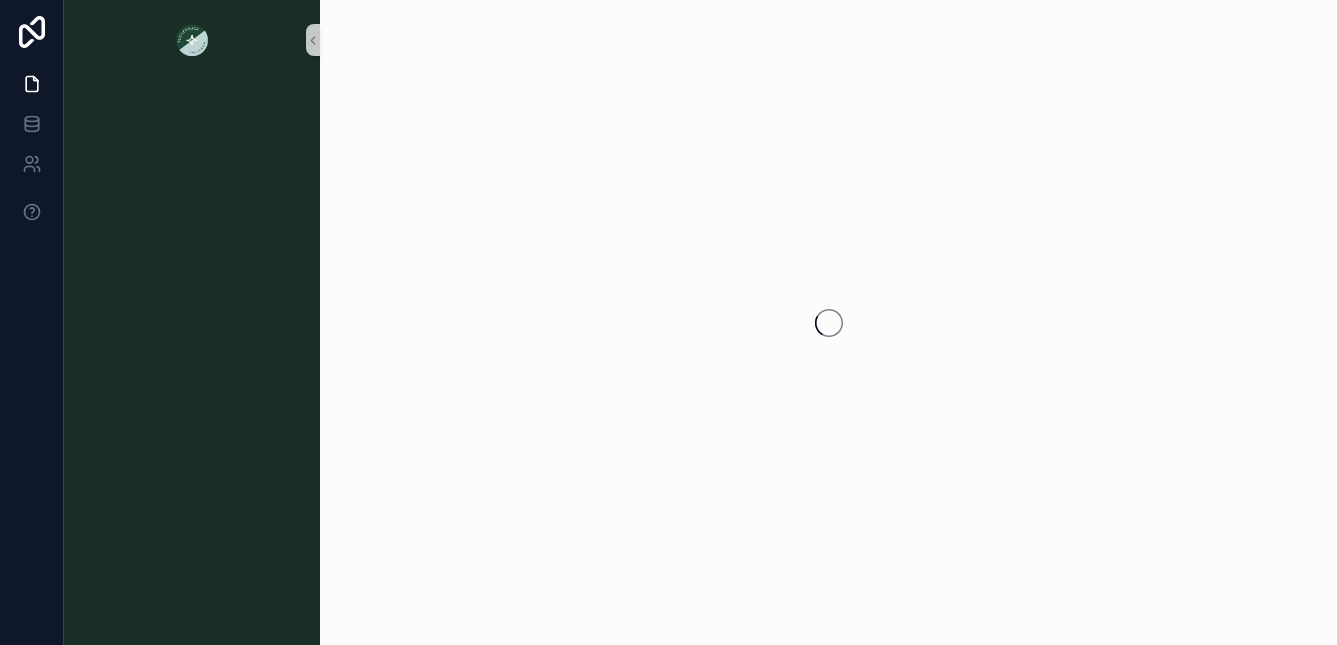 scroll, scrollTop: 0, scrollLeft: 0, axis: both 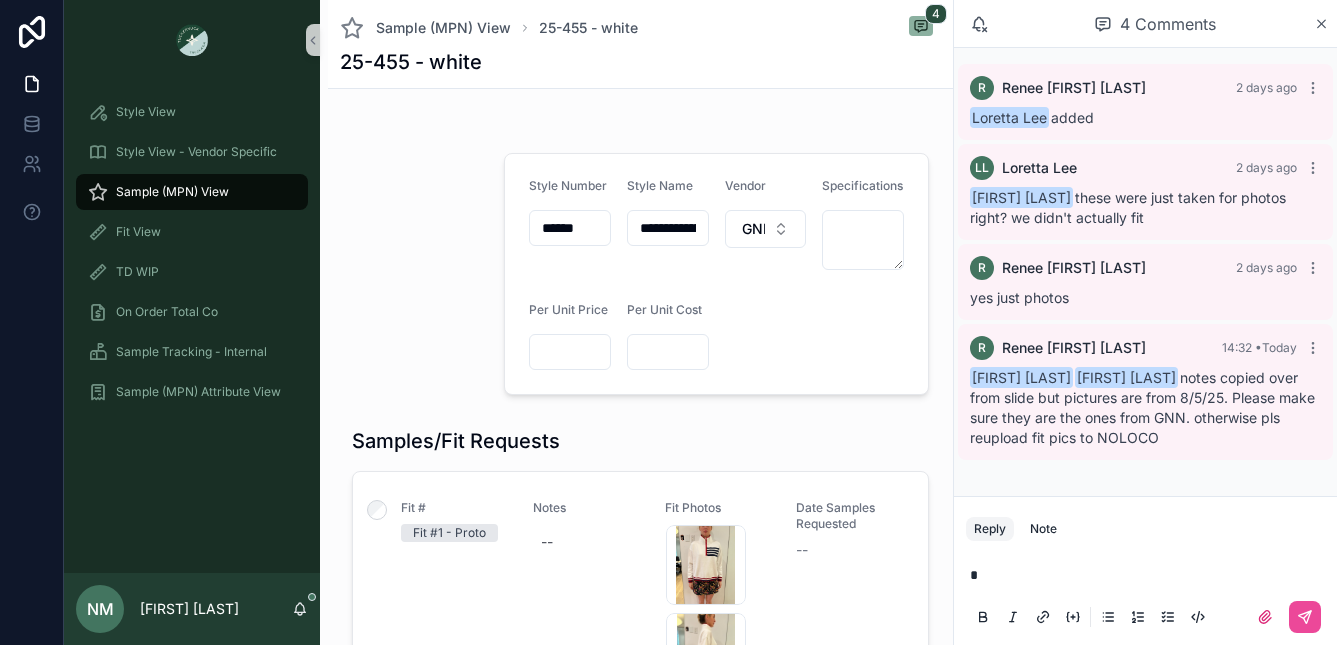 type 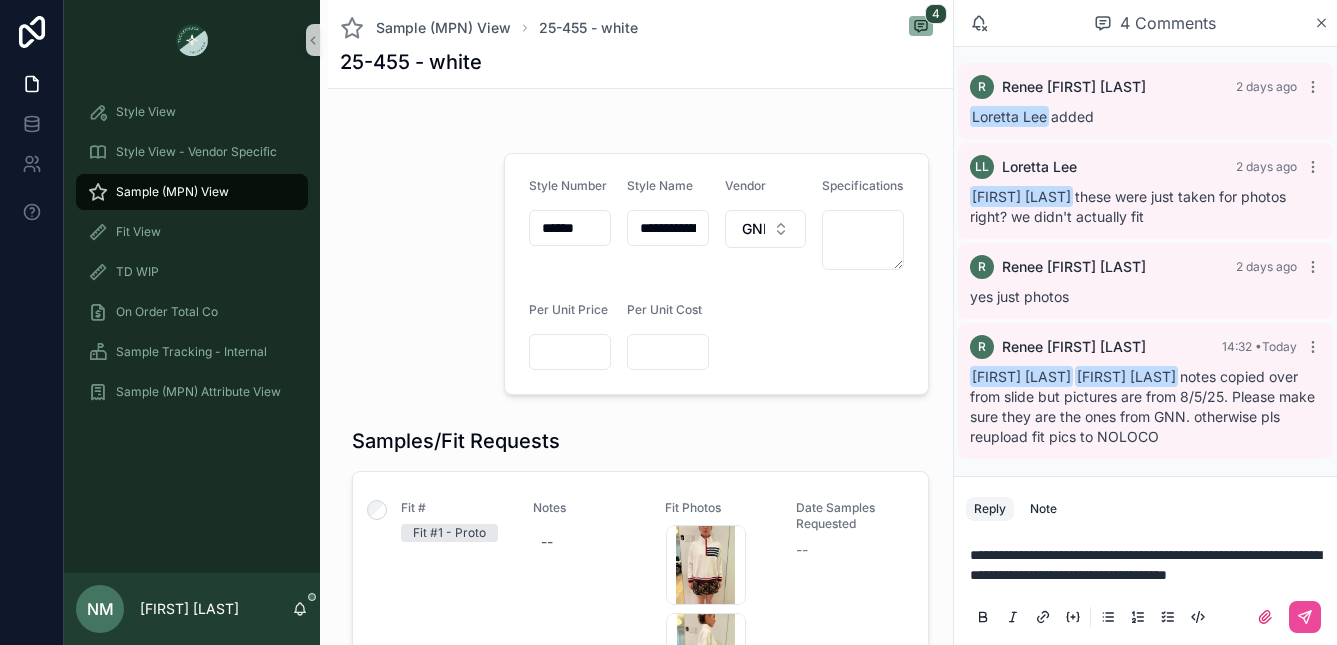 click on "**********" at bounding box center (1145, 565) 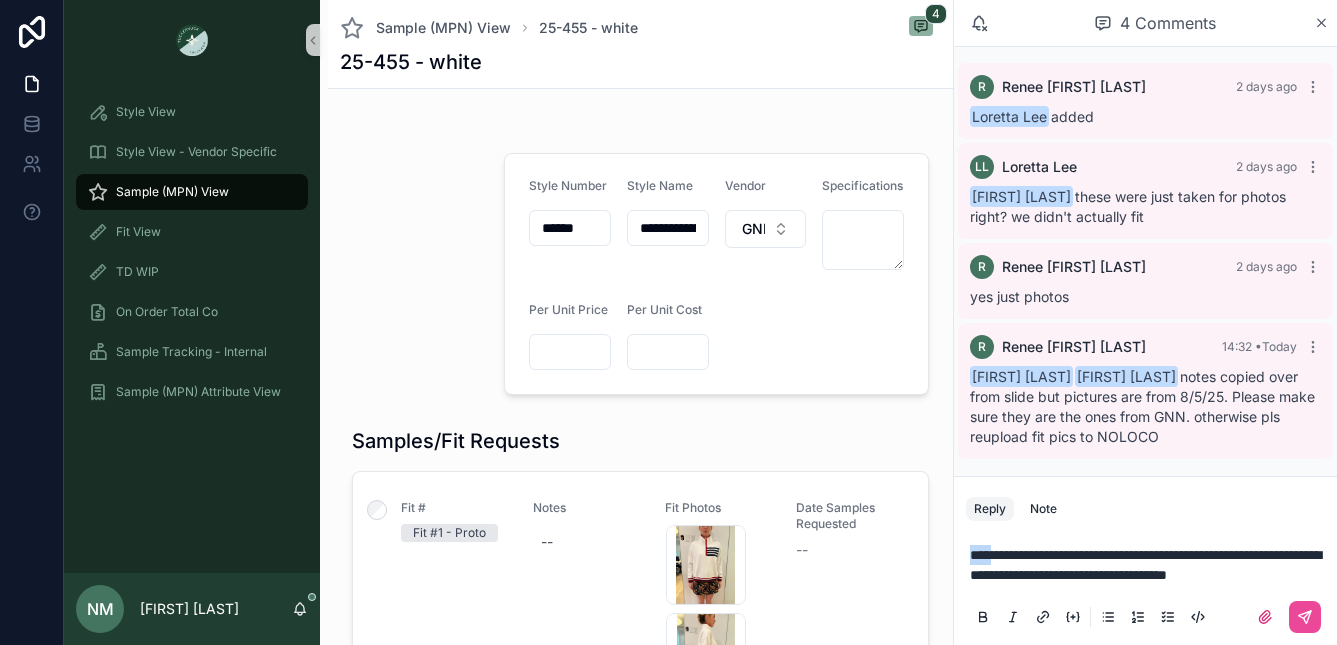 drag, startPoint x: 998, startPoint y: 535, endPoint x: 968, endPoint y: 531, distance: 30.265491 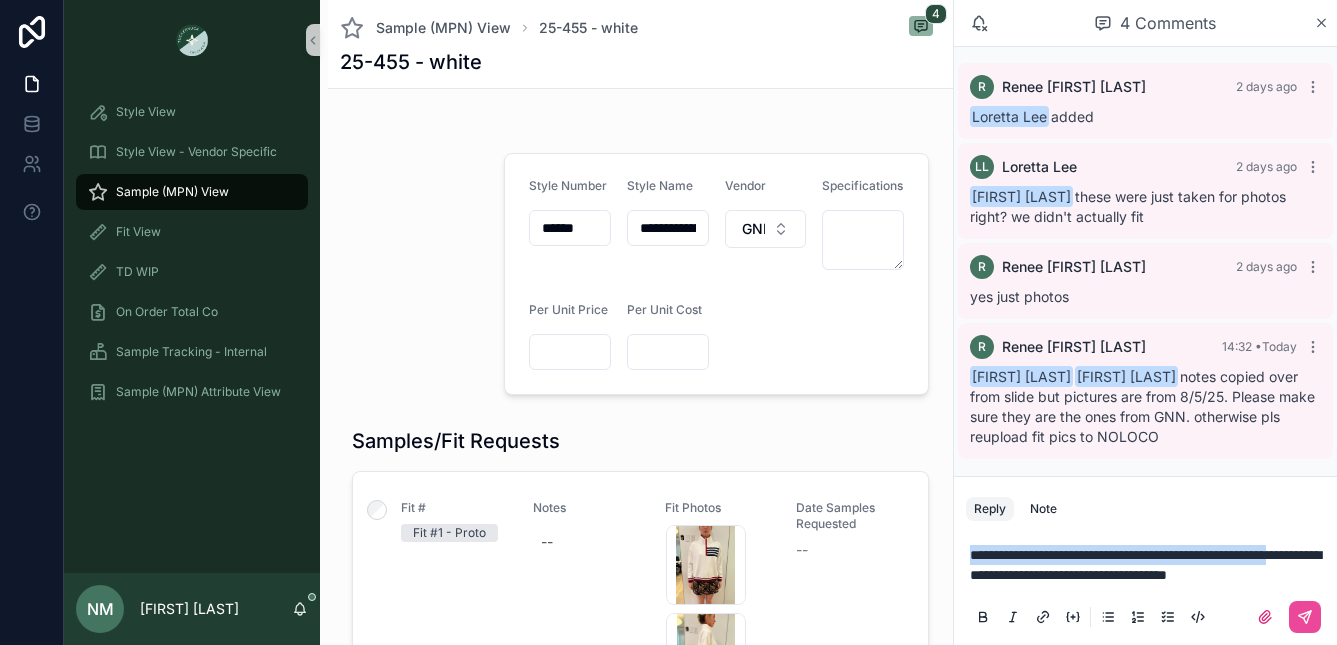 drag, startPoint x: 1043, startPoint y: 558, endPoint x: 962, endPoint y: 532, distance: 85.07056 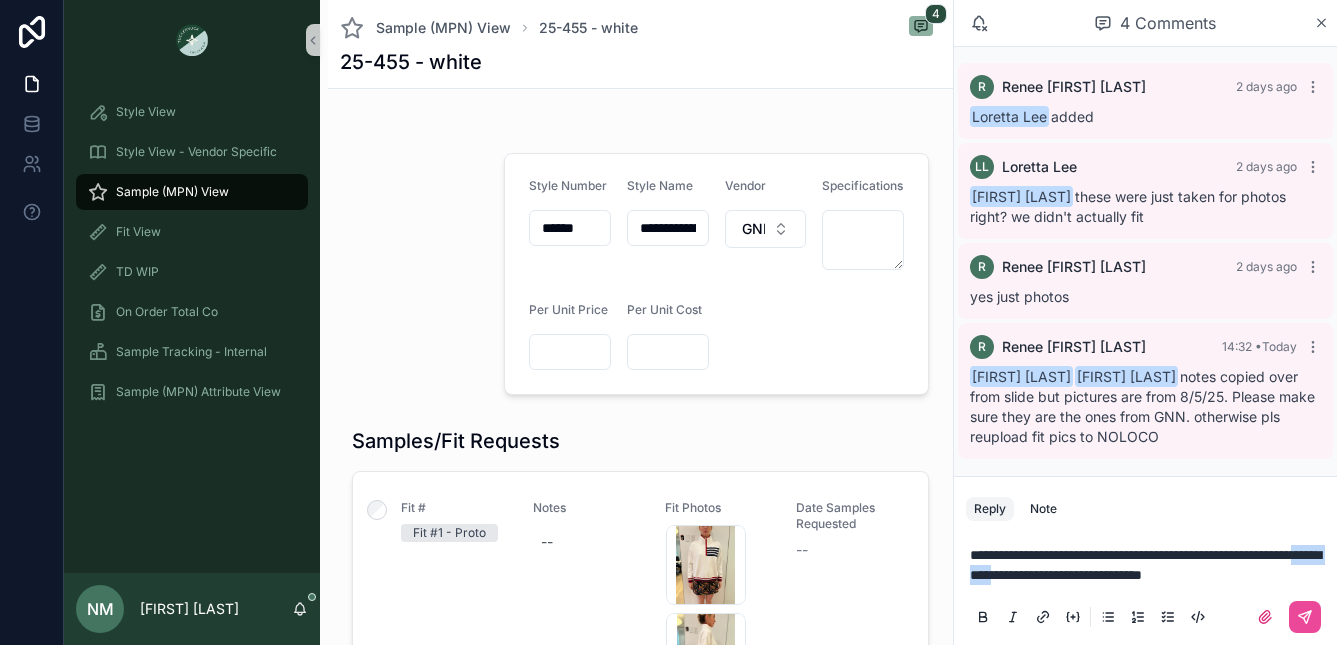 drag, startPoint x: 1105, startPoint y: 577, endPoint x: 1036, endPoint y: 574, distance: 69.065186 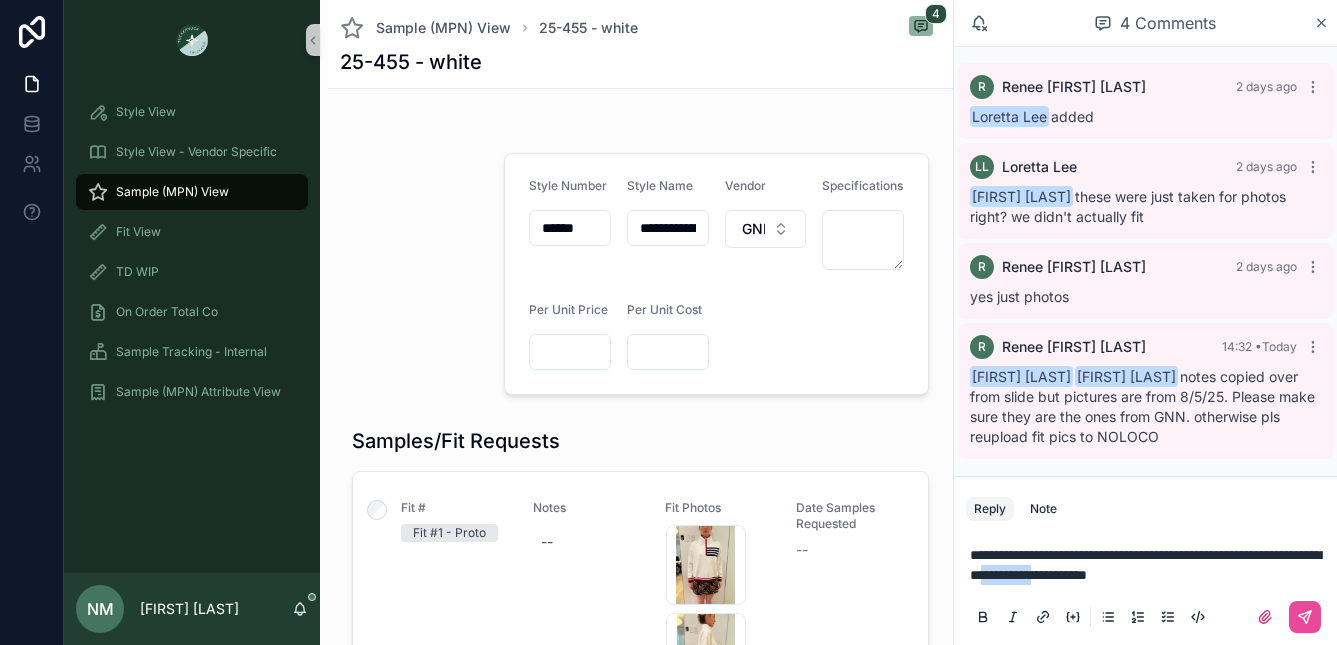 drag, startPoint x: 1161, startPoint y: 575, endPoint x: 1102, endPoint y: 576, distance: 59.008472 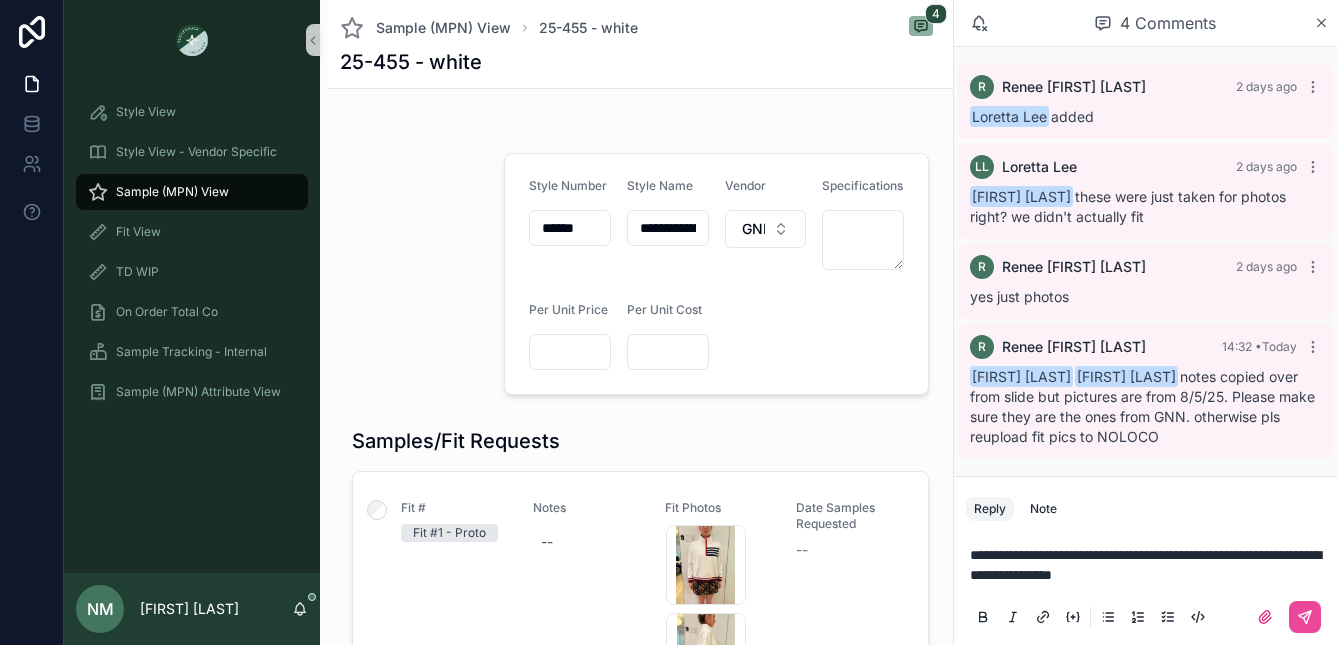 click on "**********" at bounding box center (1145, 565) 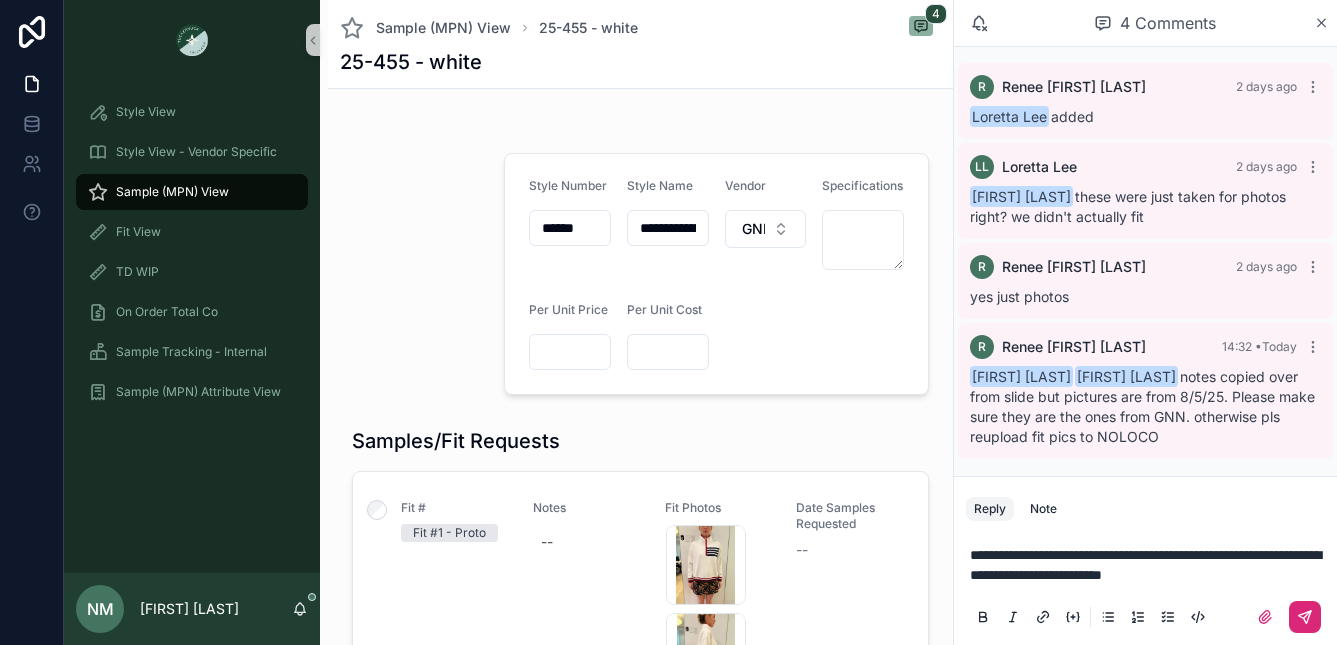 click 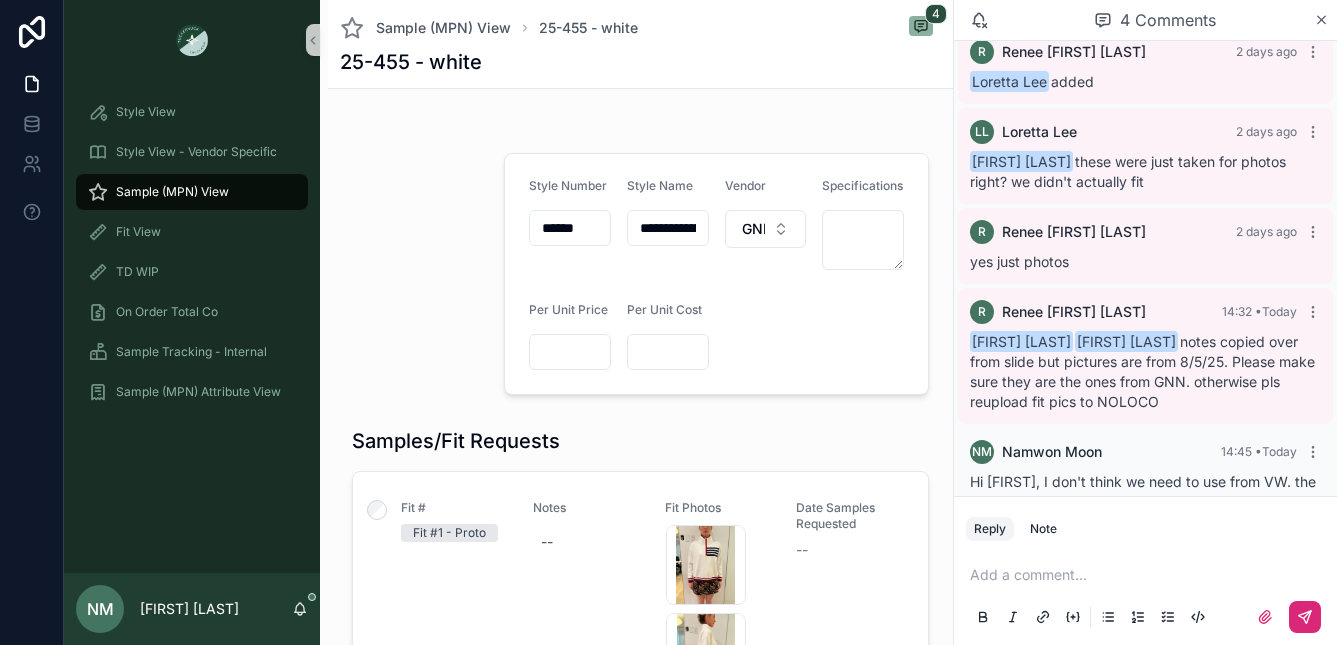 scroll, scrollTop: 73, scrollLeft: 0, axis: vertical 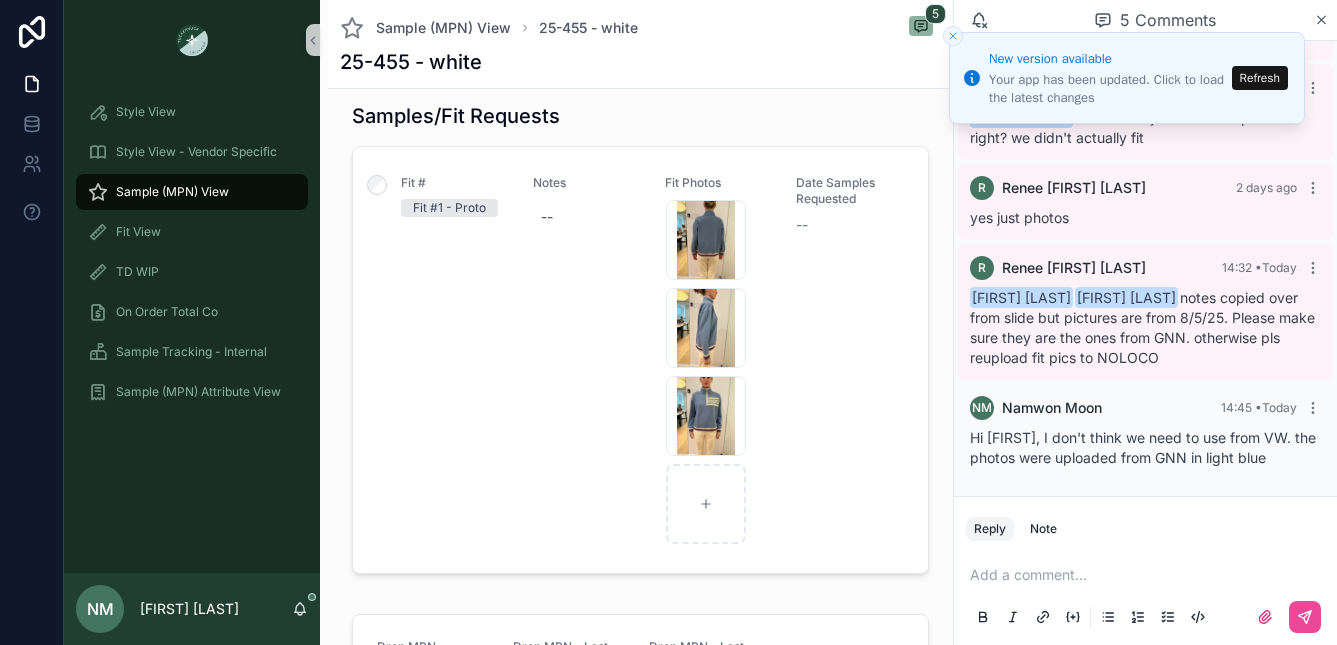 click 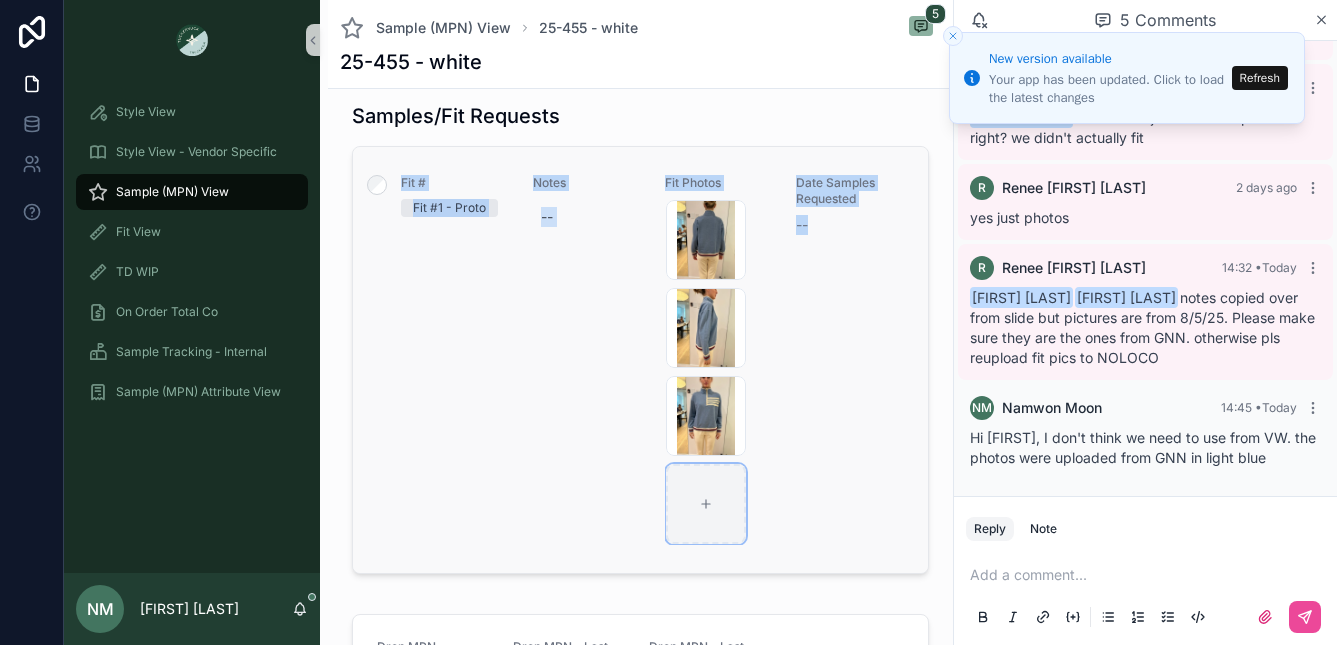 click at bounding box center [706, 504] 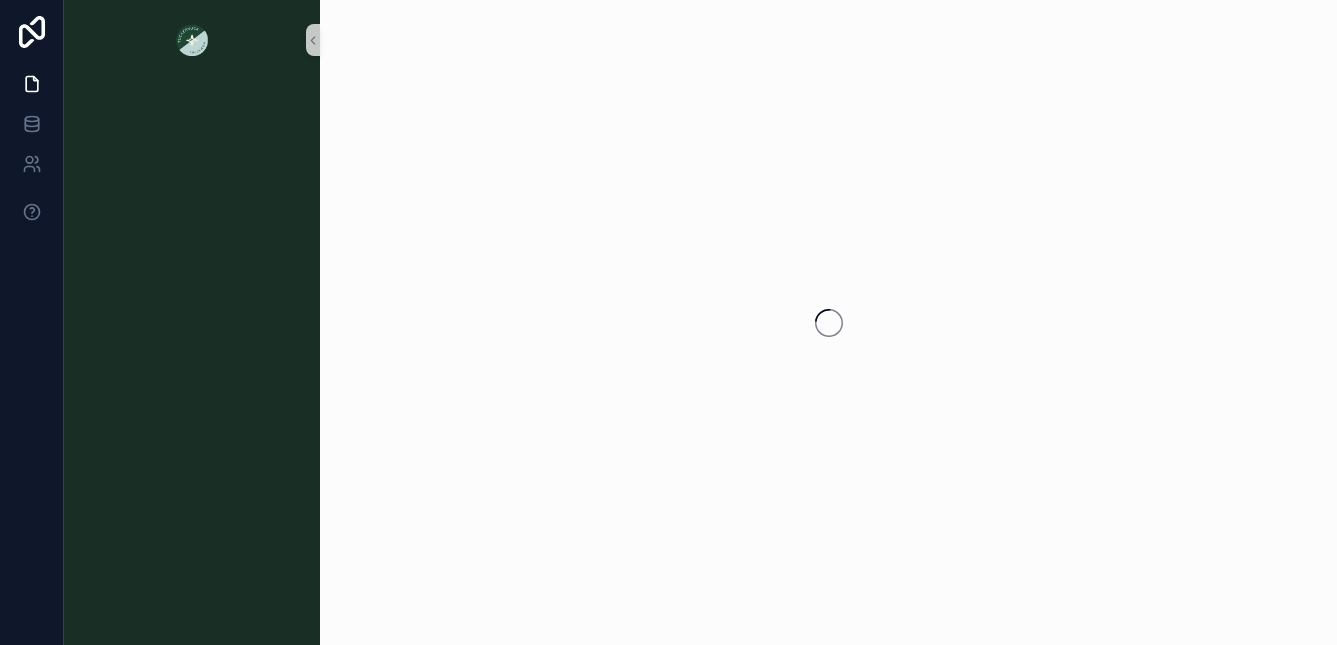 scroll, scrollTop: 0, scrollLeft: 0, axis: both 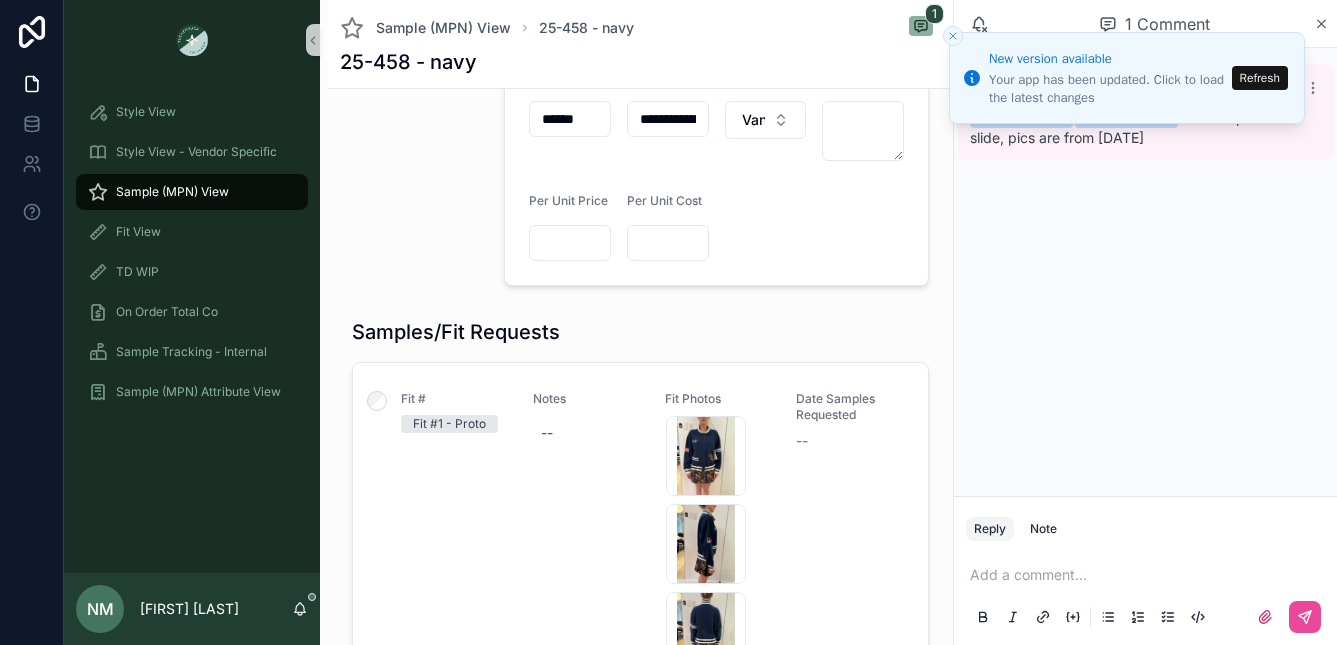 click at bounding box center (953, 36) 